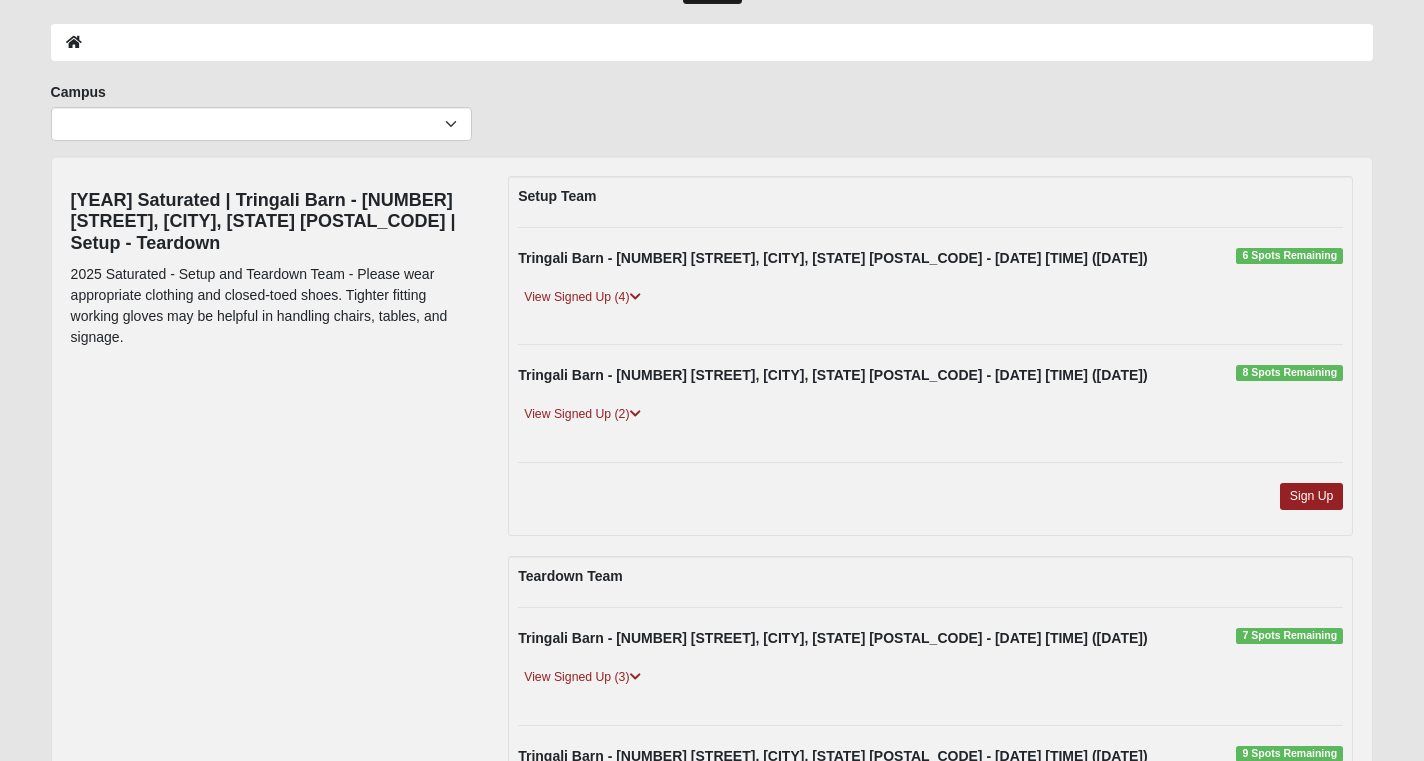 scroll, scrollTop: 81, scrollLeft: 0, axis: vertical 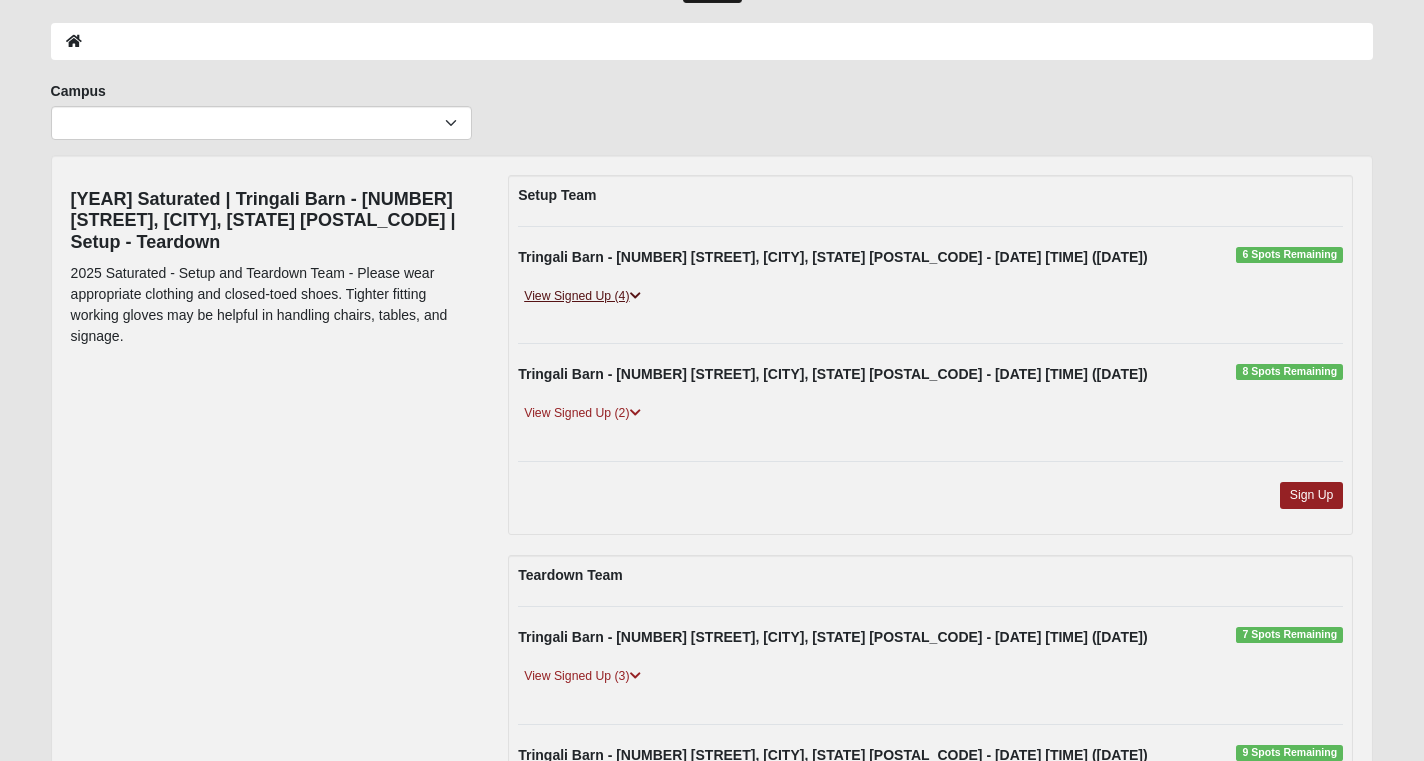 click on "View Signed Up (4)" at bounding box center (582, 296) 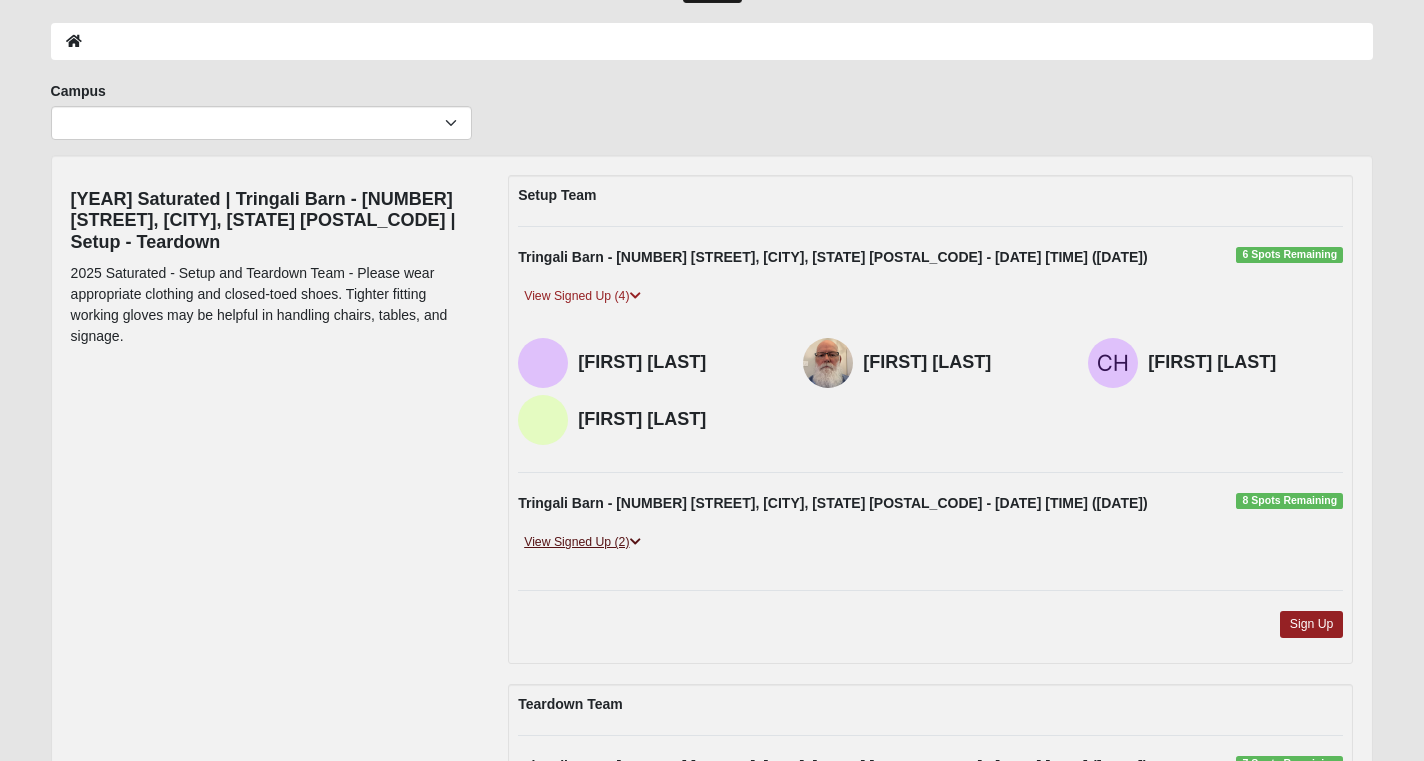 click on "View Signed Up (2)" at bounding box center [582, 542] 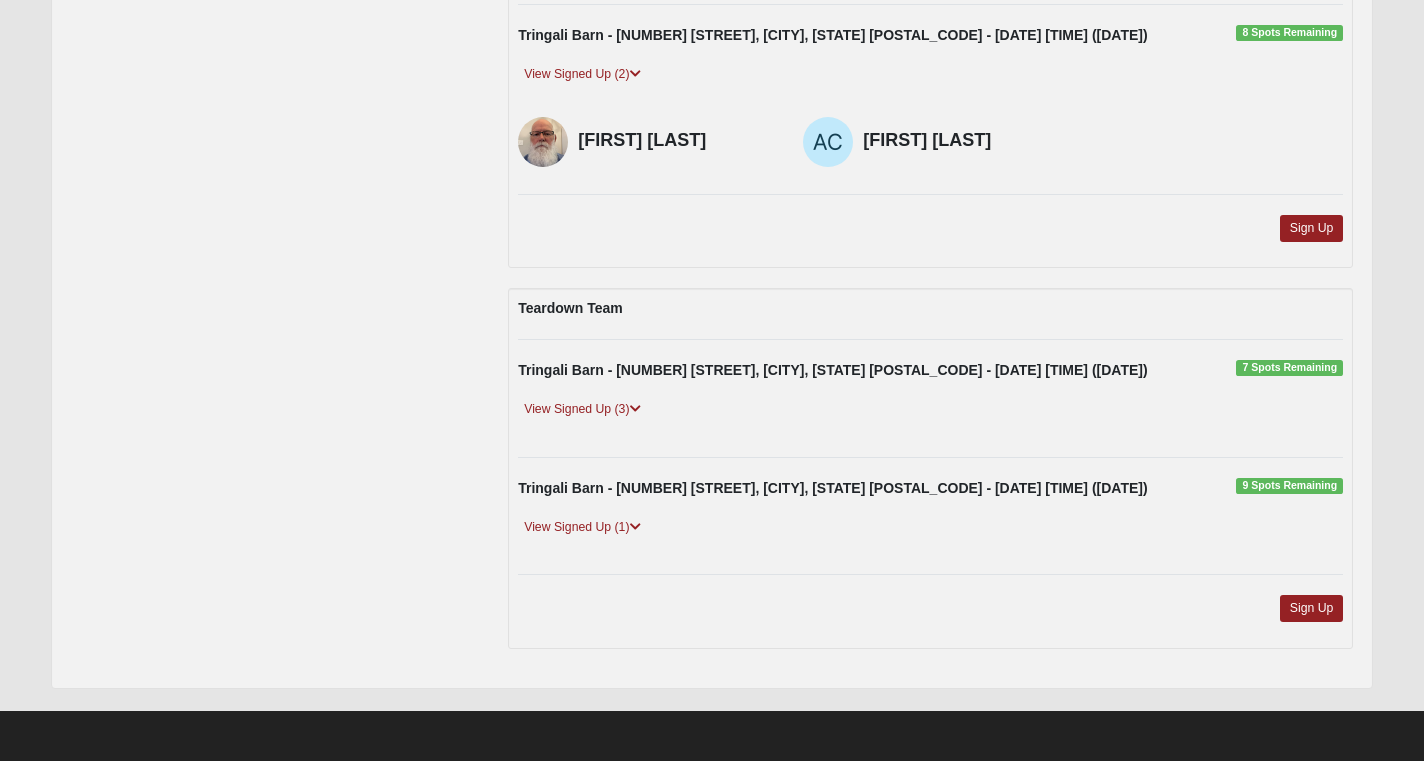 scroll, scrollTop: 548, scrollLeft: 0, axis: vertical 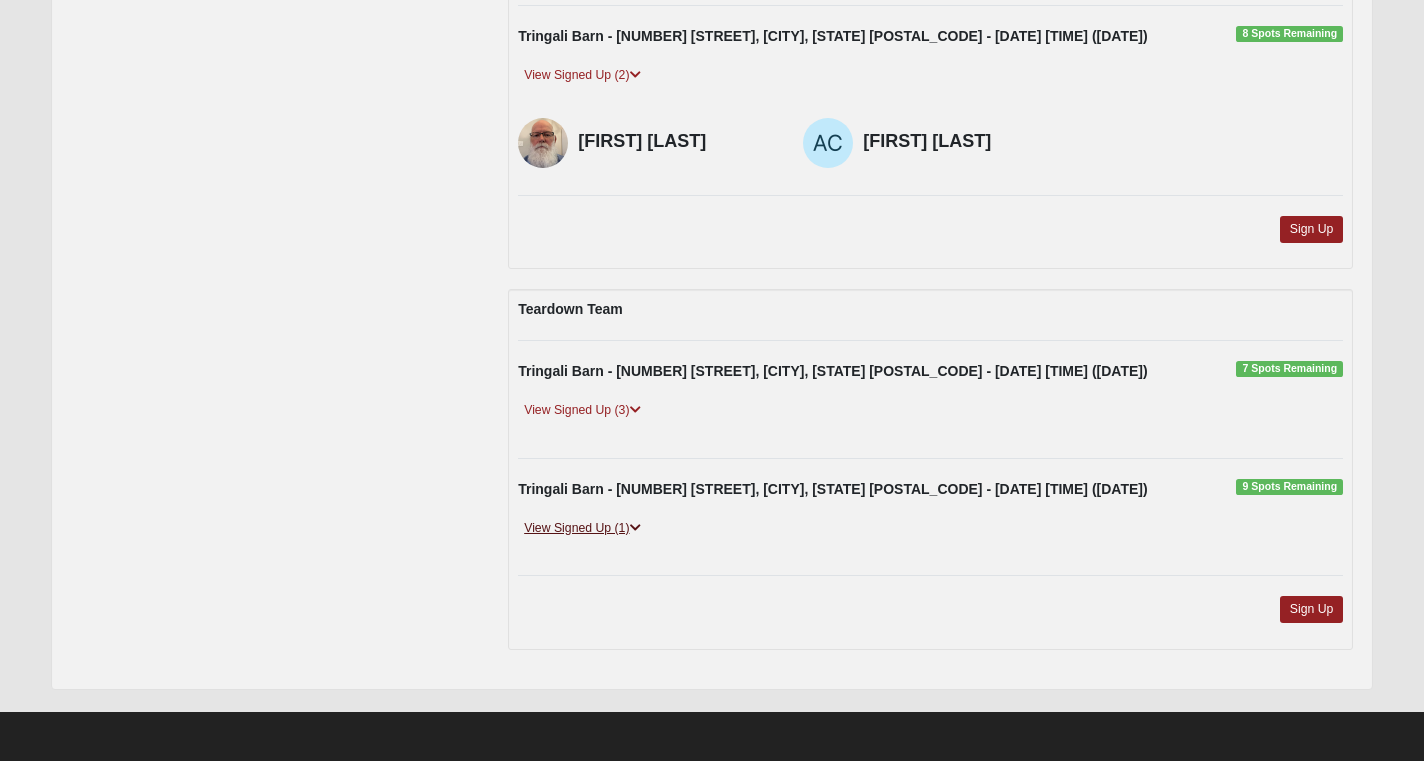 click on "View Signed Up (1)" at bounding box center [582, 528] 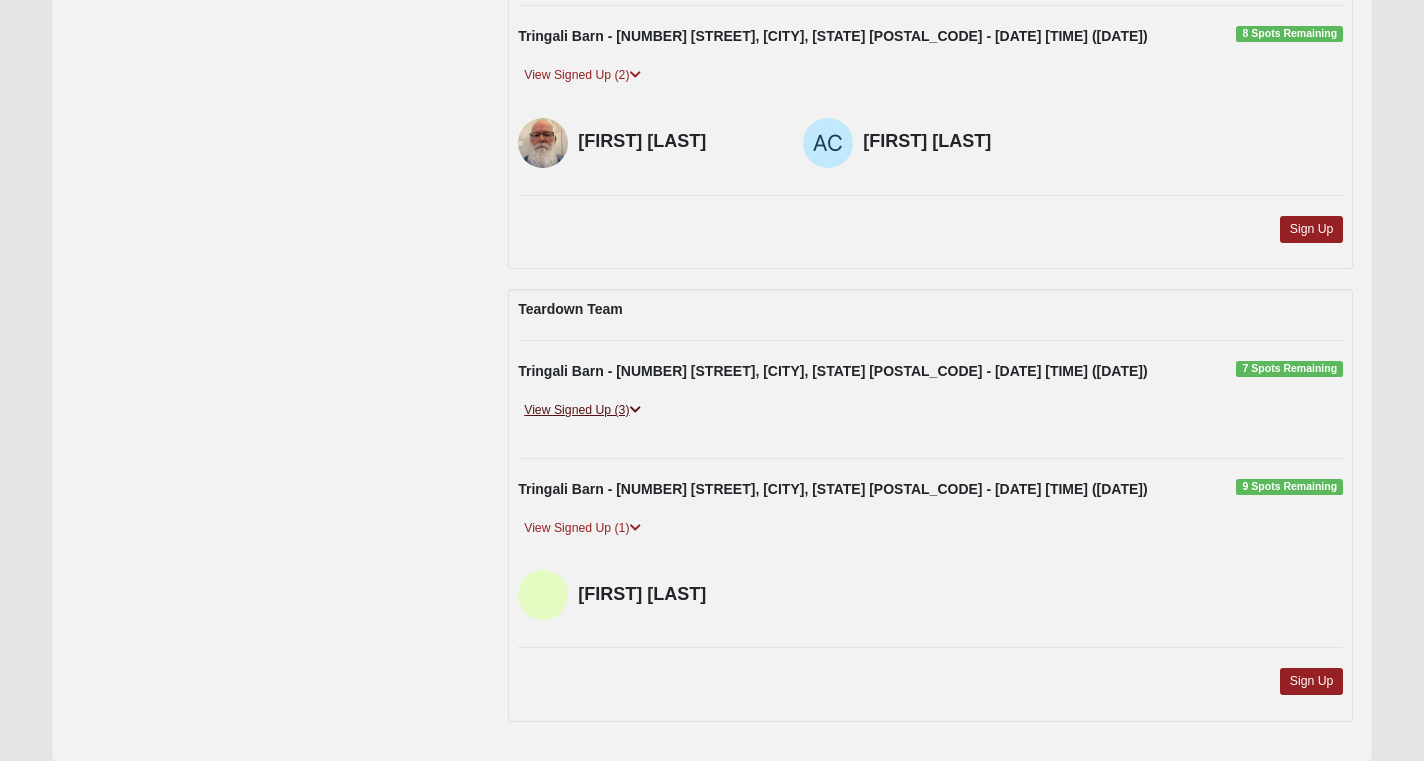 click on "View Signed Up (3)" at bounding box center [582, 410] 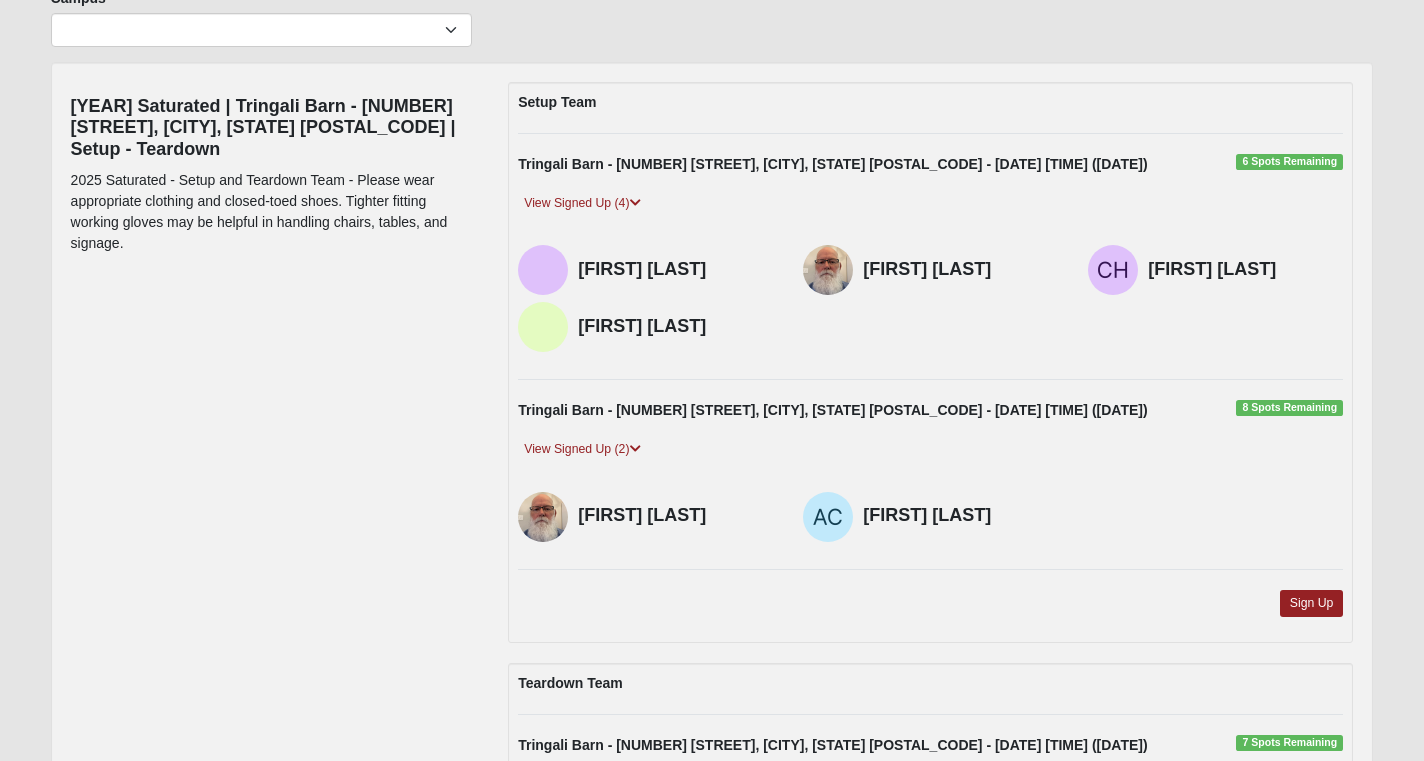scroll, scrollTop: 174, scrollLeft: 0, axis: vertical 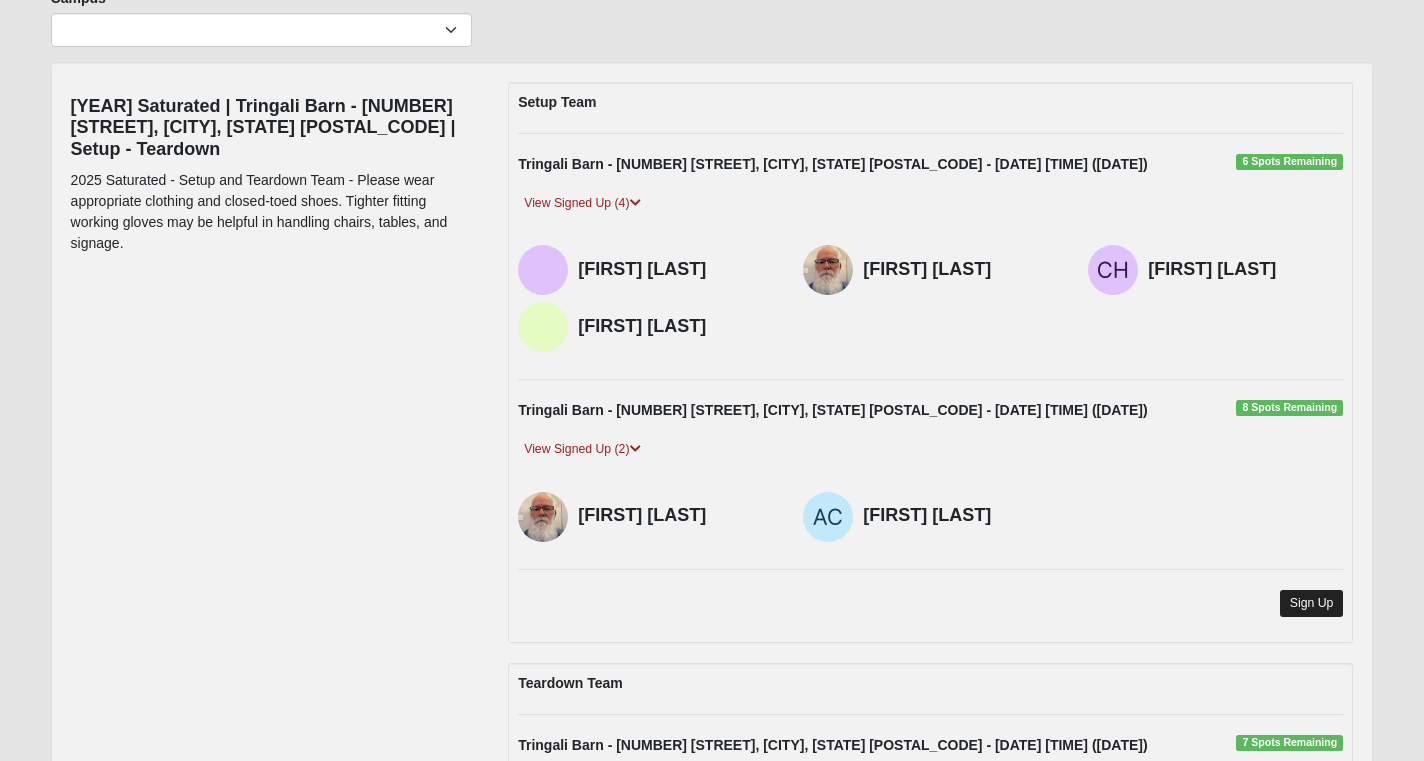 click on "Sign Up" at bounding box center (1312, 603) 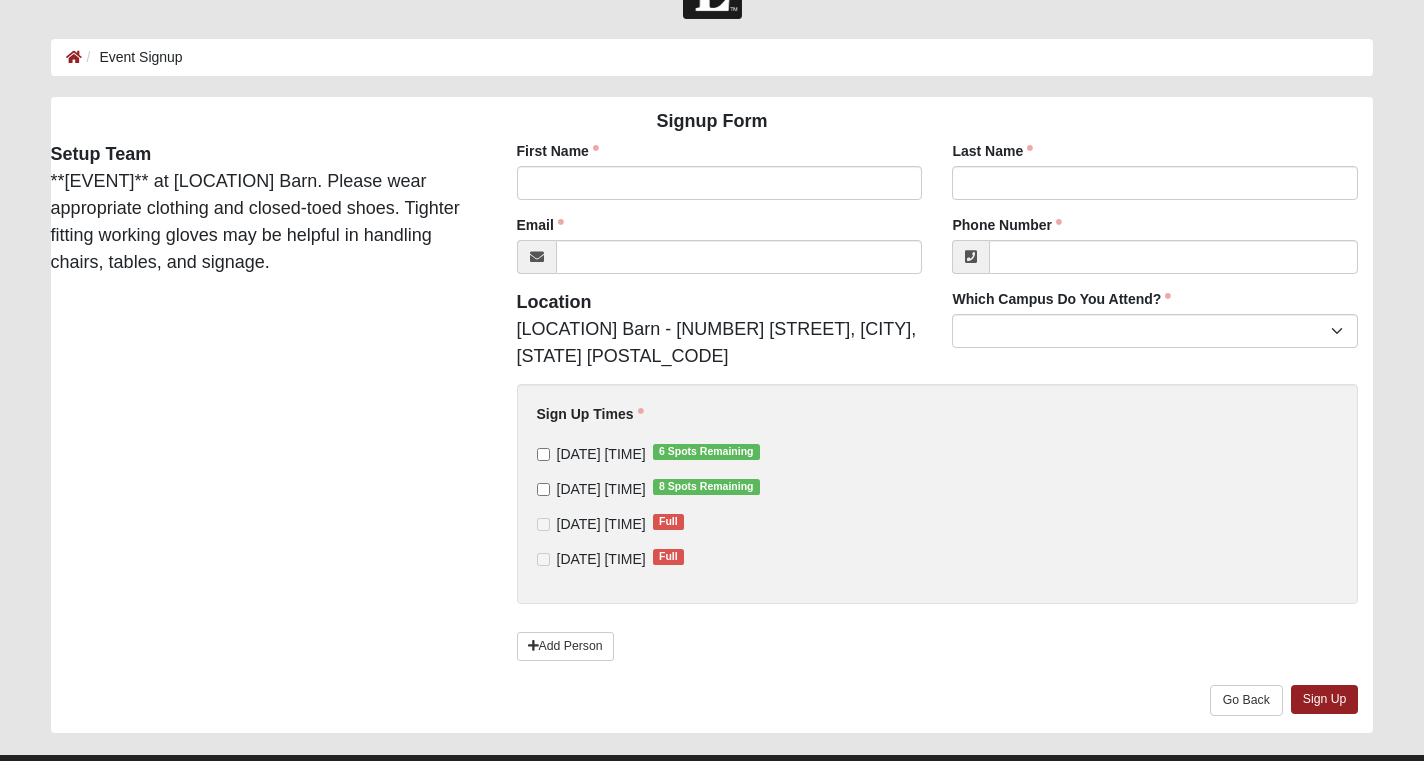scroll, scrollTop: 64, scrollLeft: 0, axis: vertical 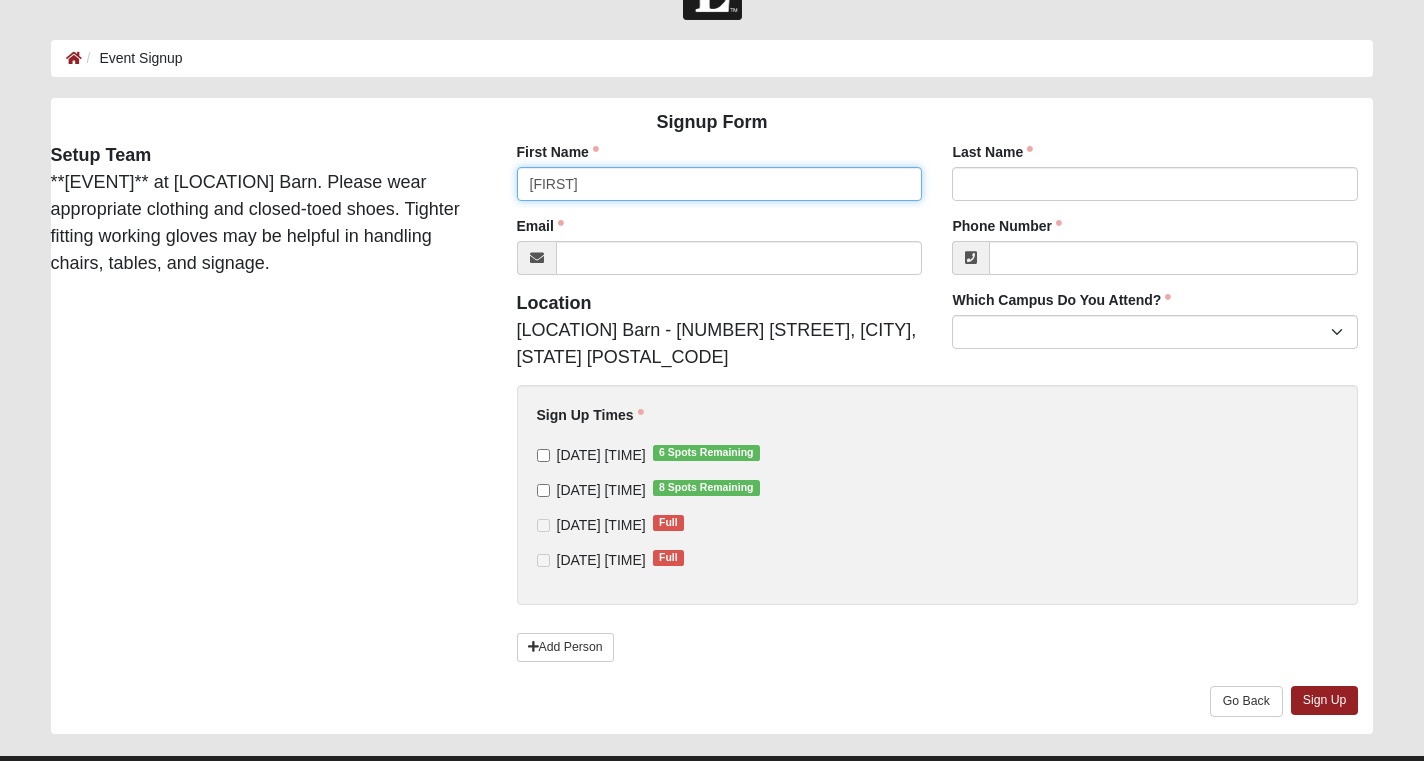 type on "[FIRST]" 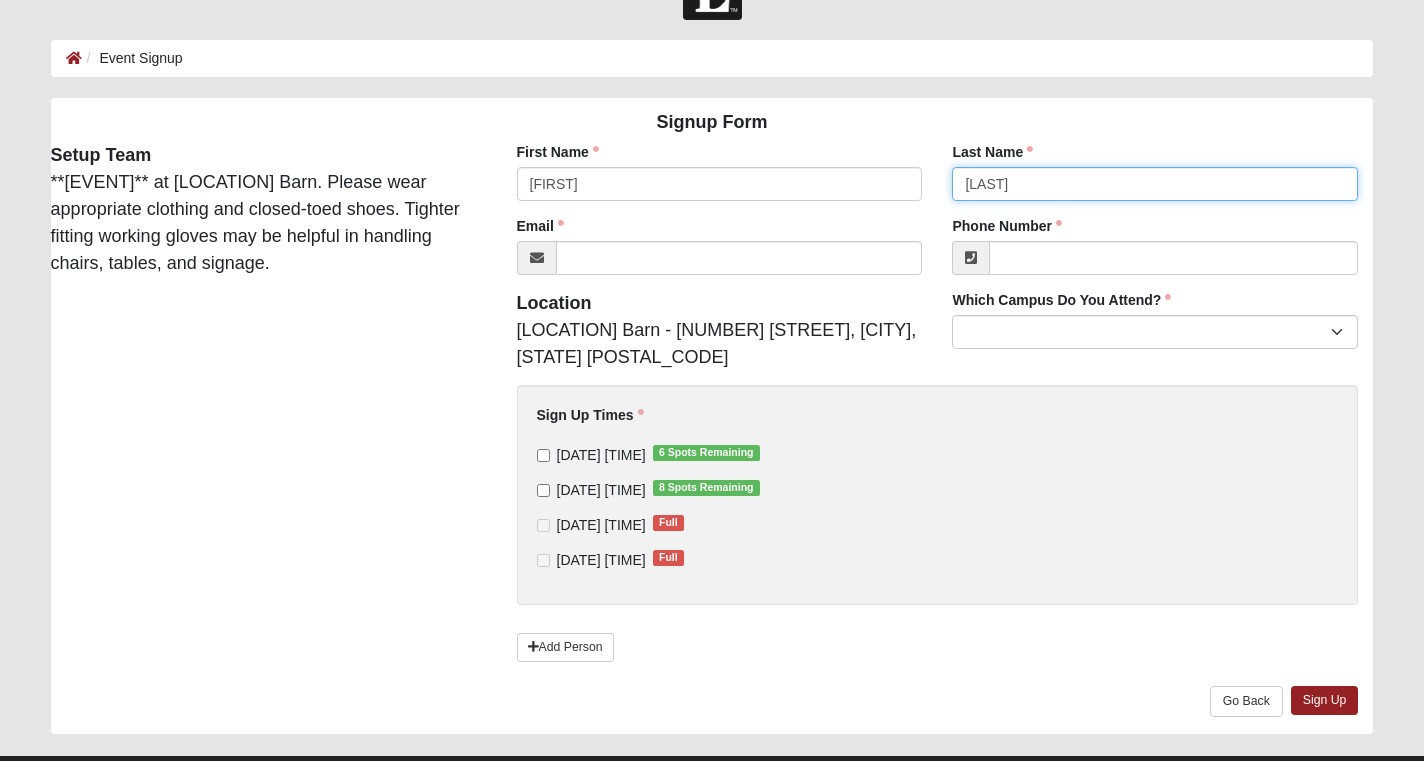 type on "[LAST]" 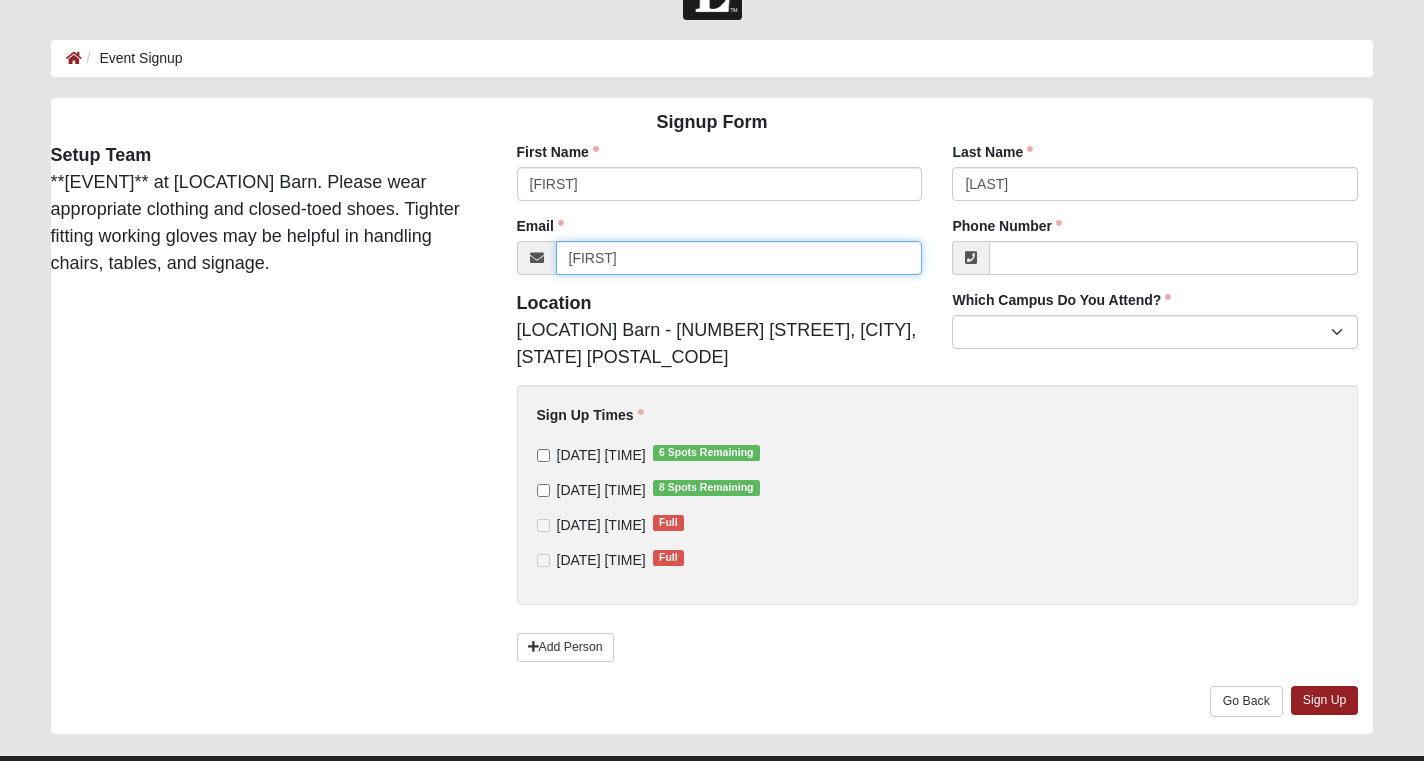 type on "[EMAIL]" 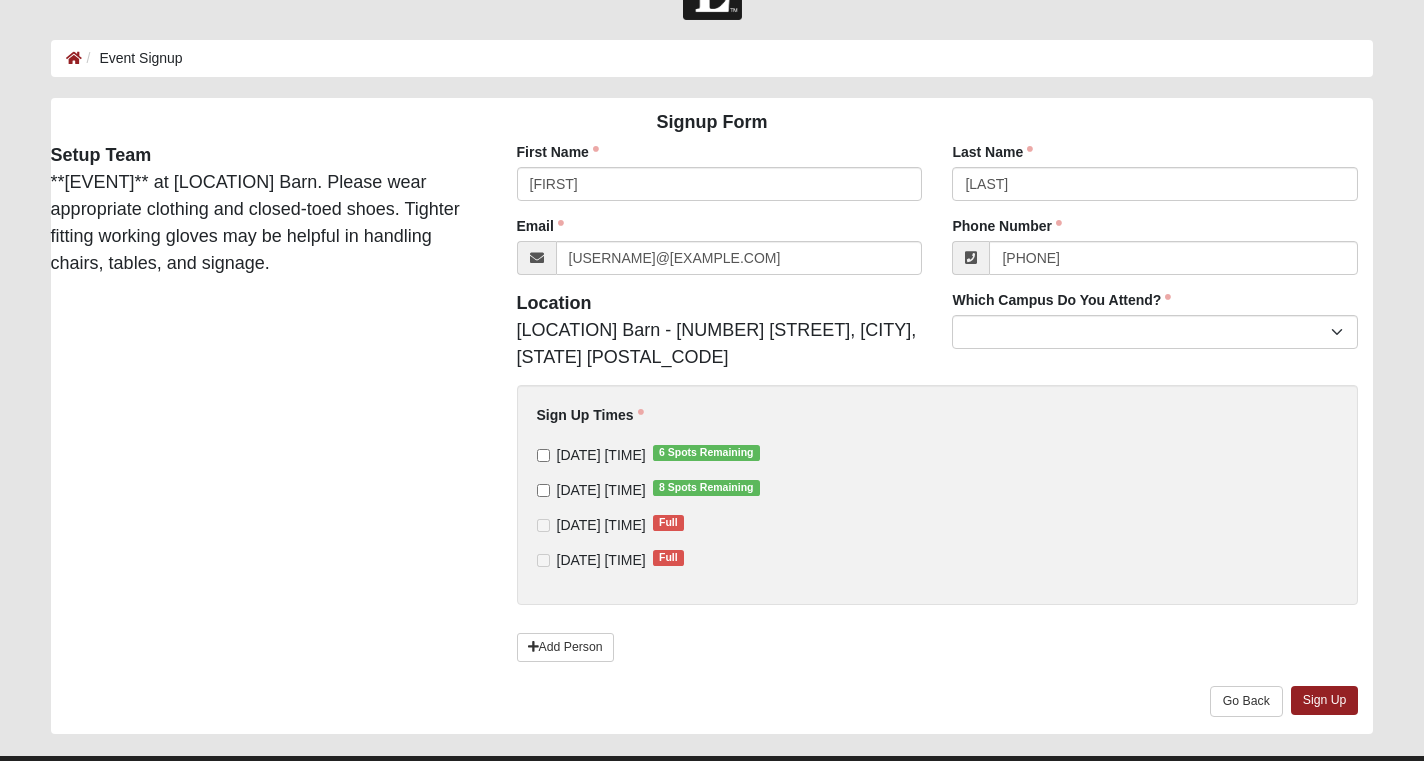 type on "[PHONE]" 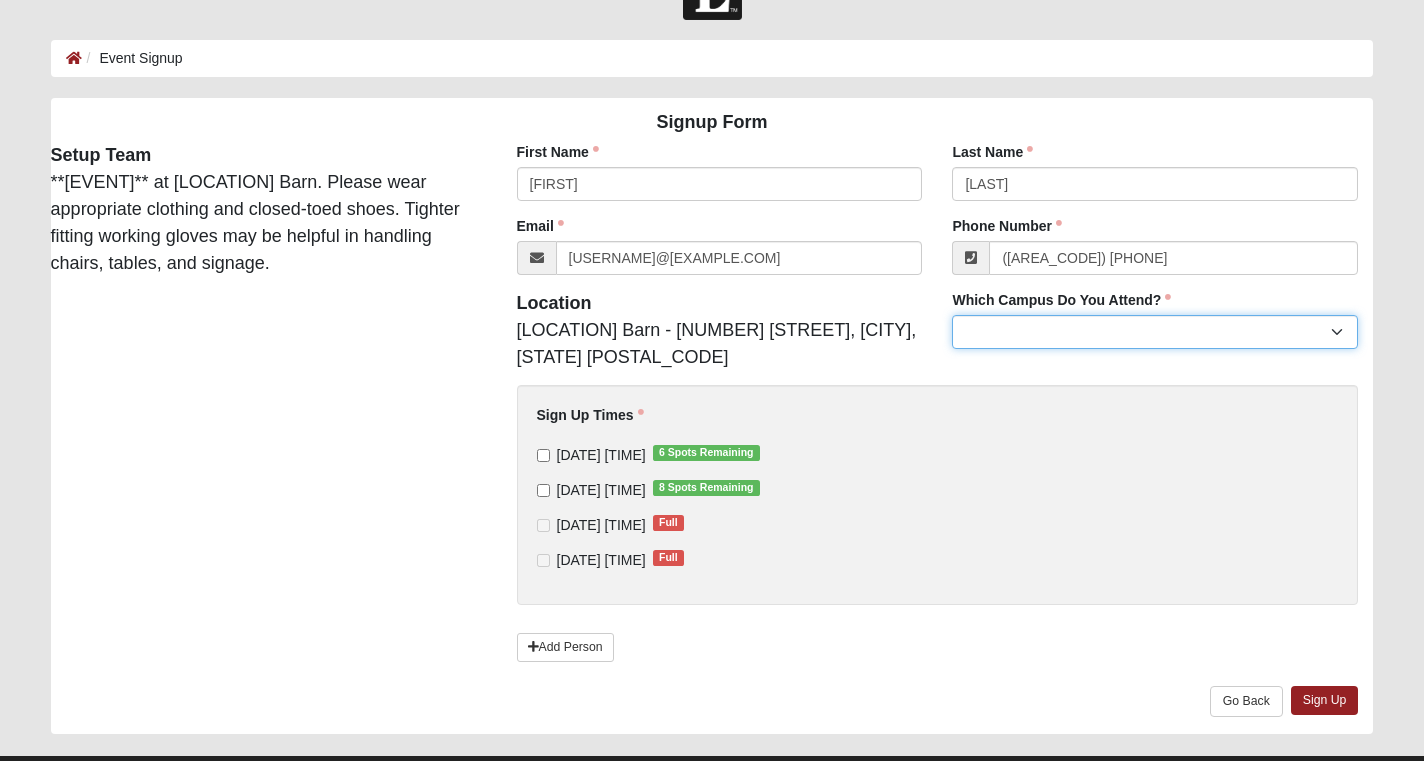 select on "[NUMBER]" 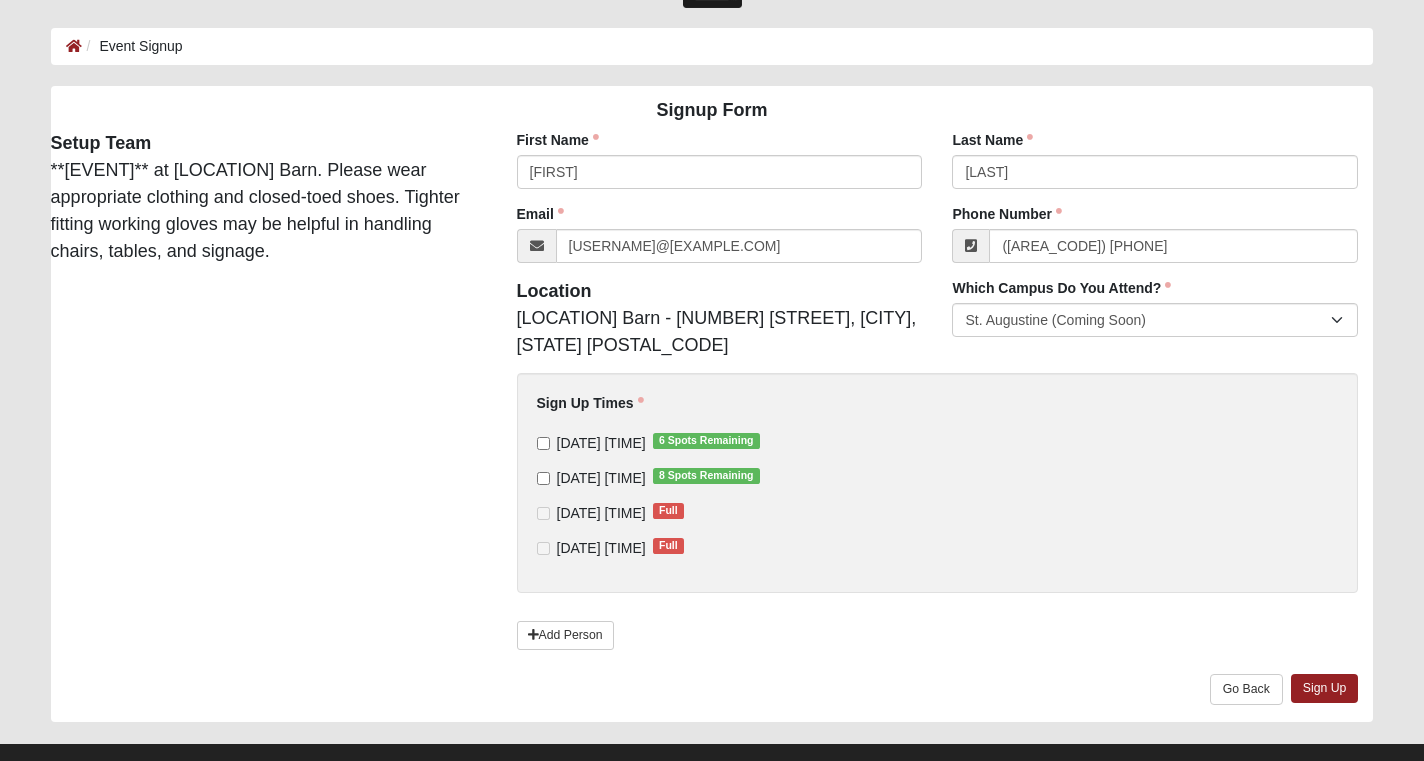 scroll, scrollTop: 87, scrollLeft: 0, axis: vertical 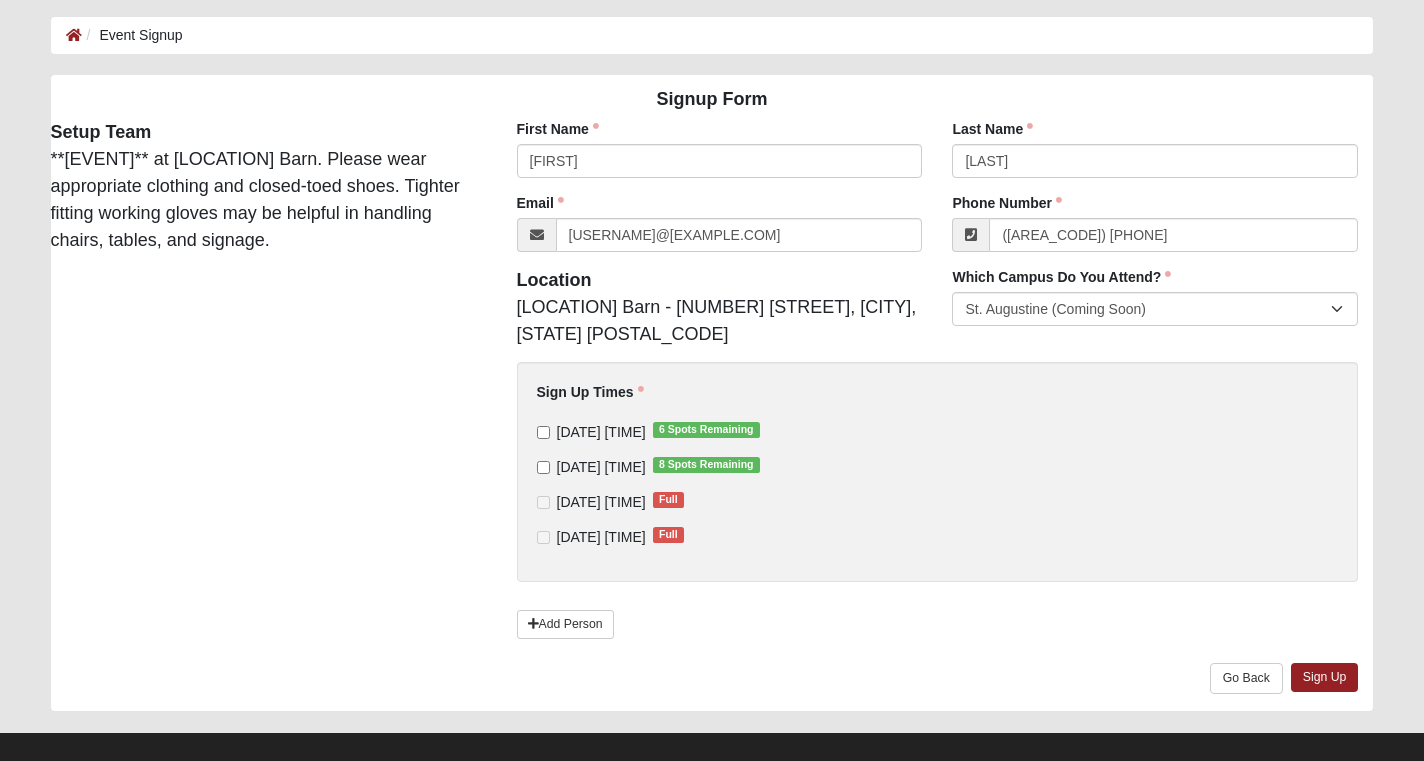 click on "9/10/2025 4:30 PM
6 Spots Remaining" at bounding box center [543, 432] 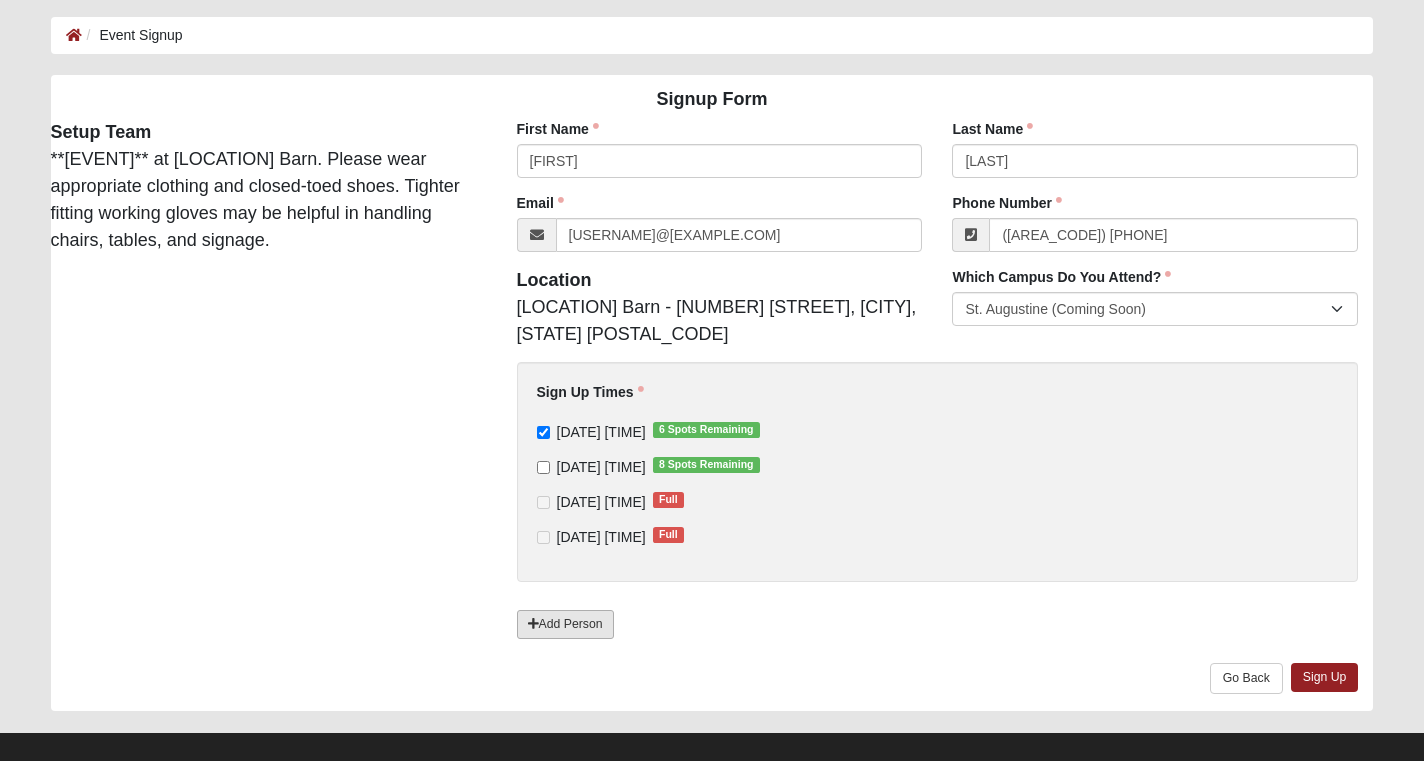 click on "Add Person" at bounding box center [565, 624] 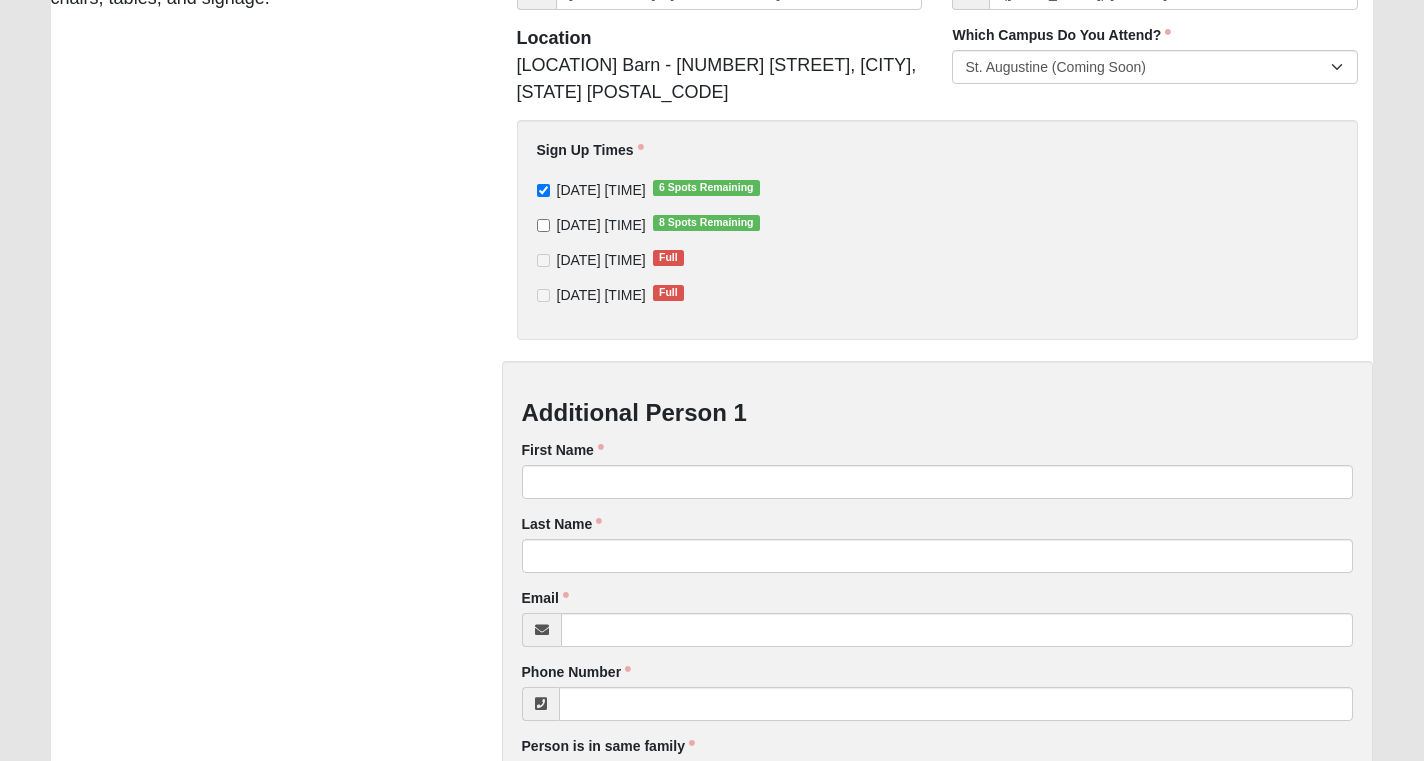 scroll, scrollTop: 332, scrollLeft: 0, axis: vertical 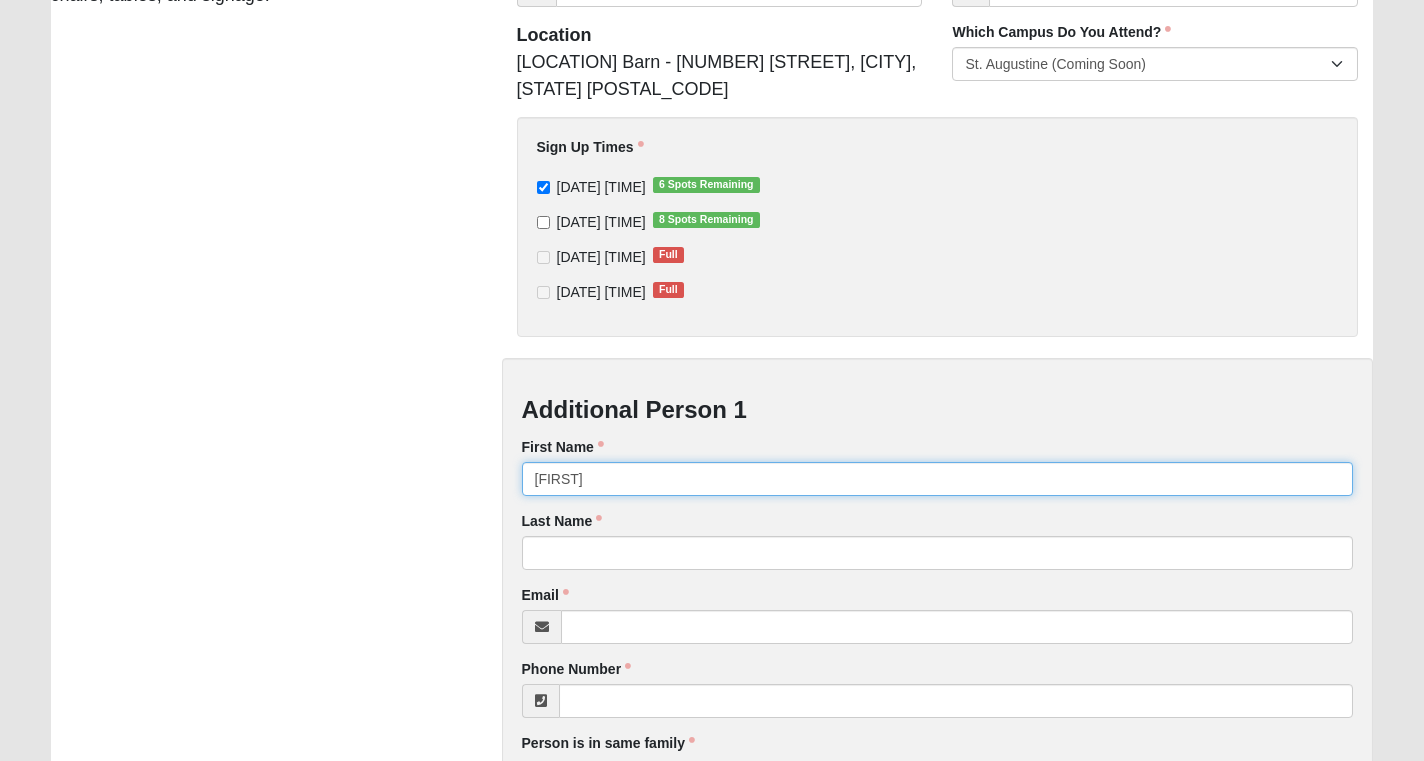 type on "[FIRST]" 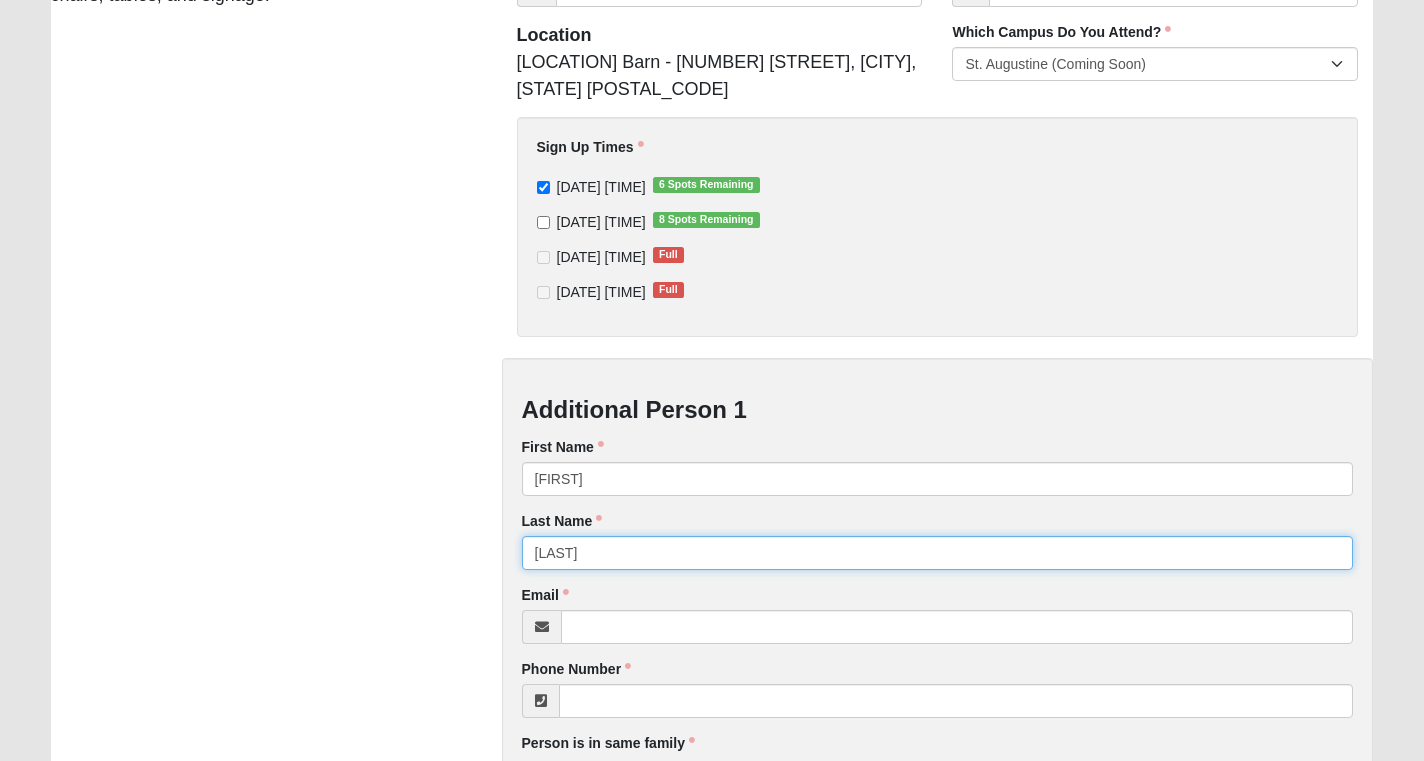 type on "[LAST]" 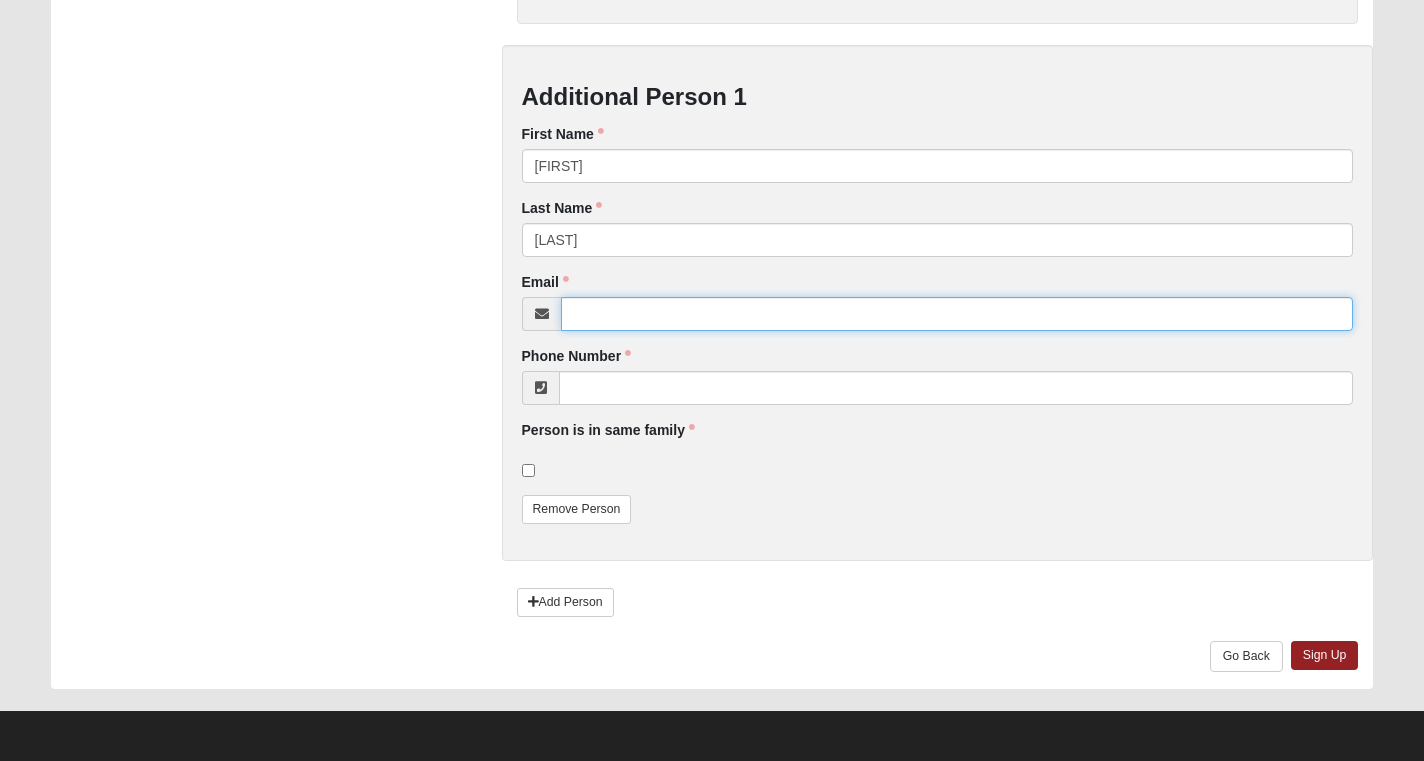 scroll, scrollTop: 643, scrollLeft: 0, axis: vertical 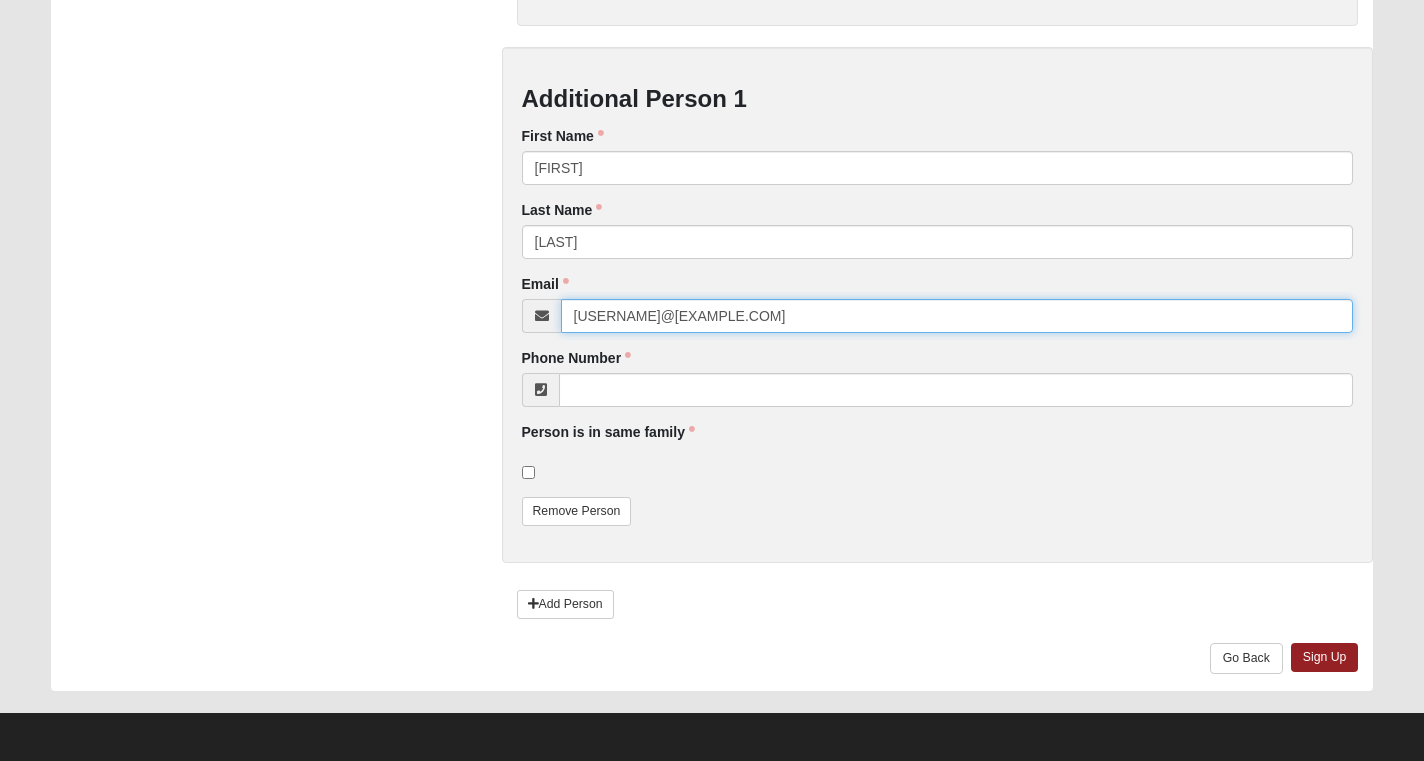 type on "[EMAIL]" 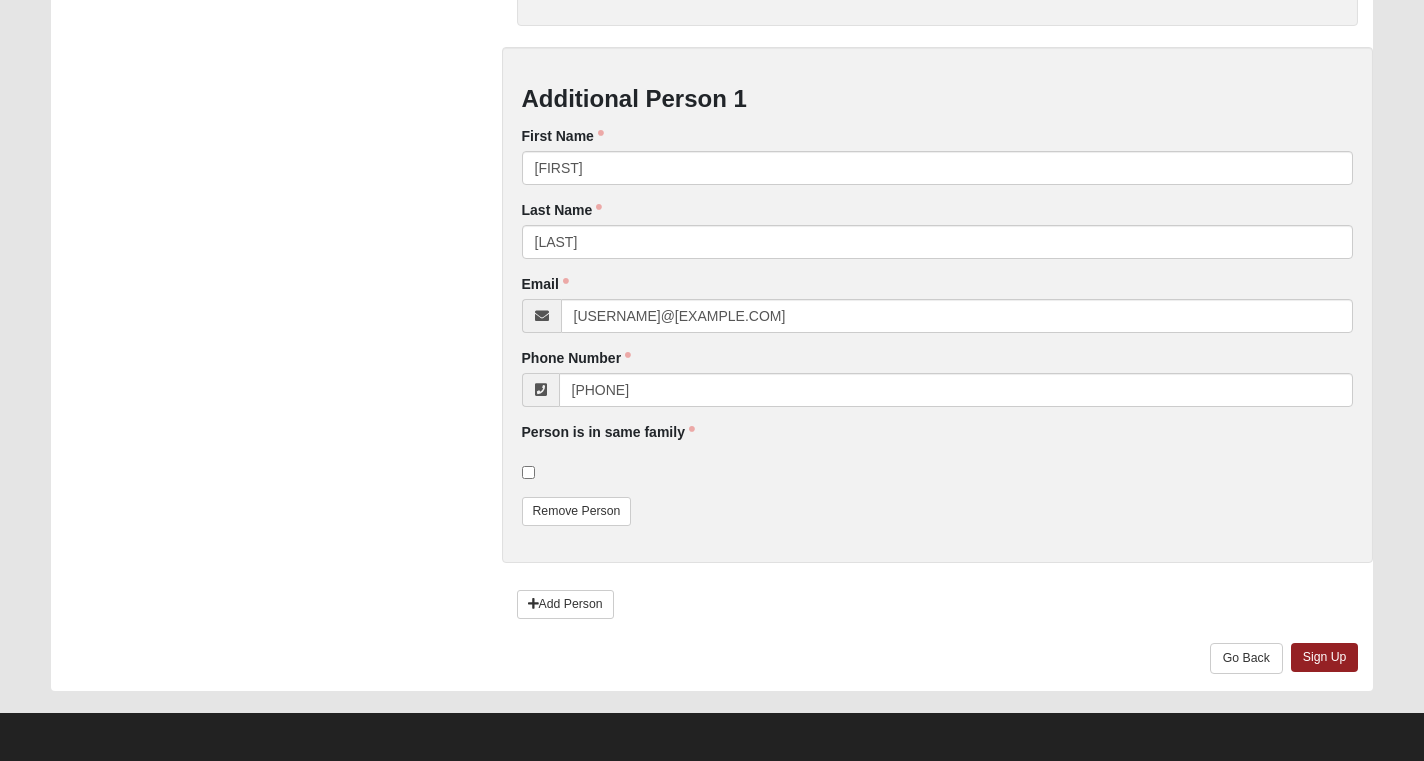 type on "[PHONE]" 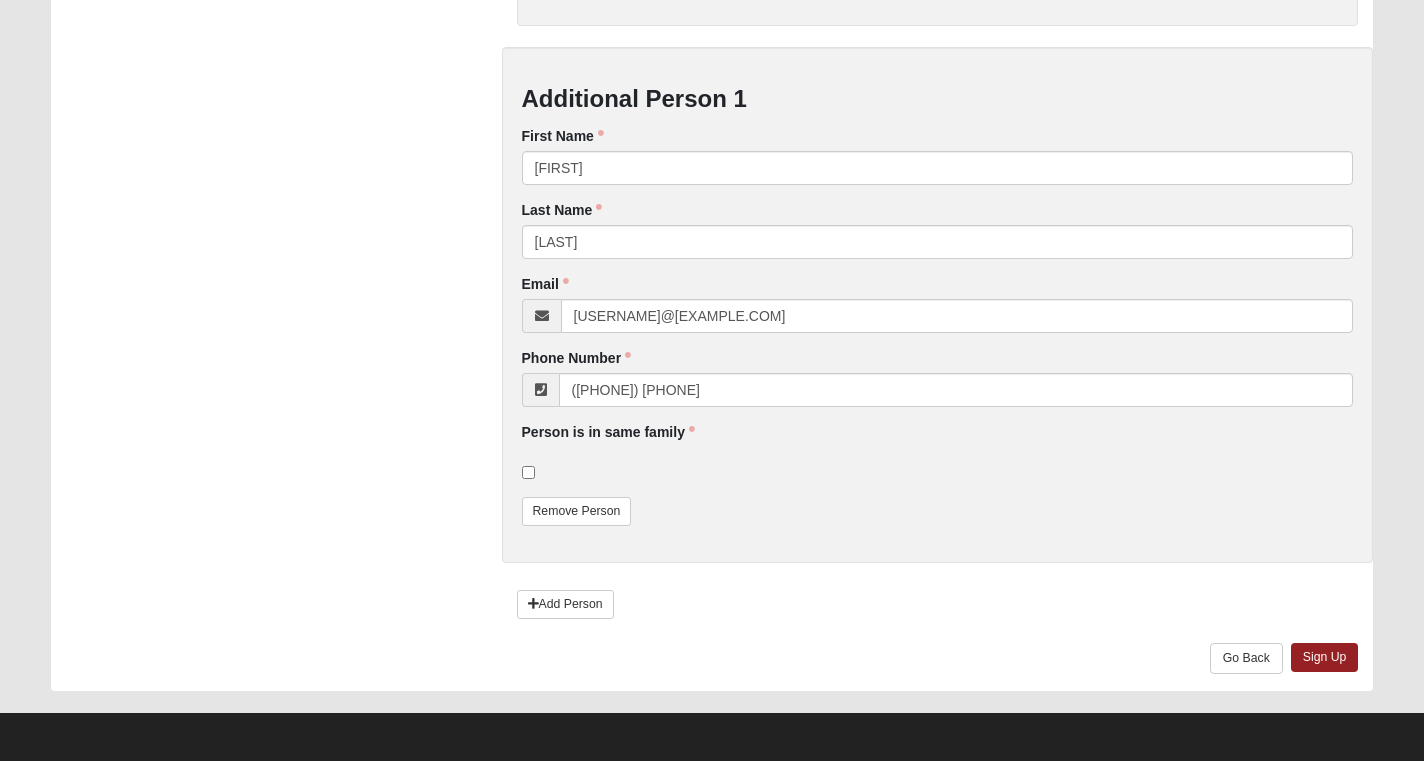 click at bounding box center (528, 472) 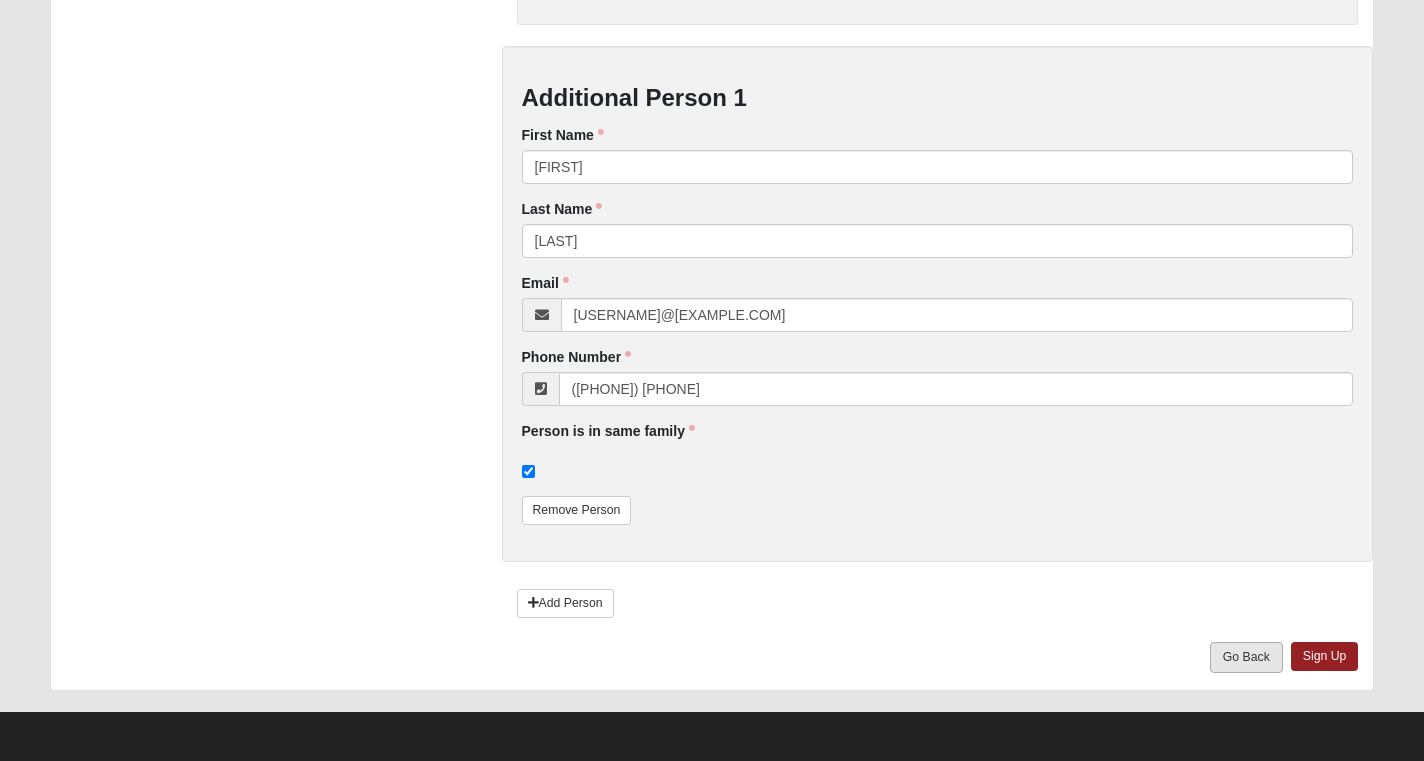 scroll, scrollTop: 643, scrollLeft: 0, axis: vertical 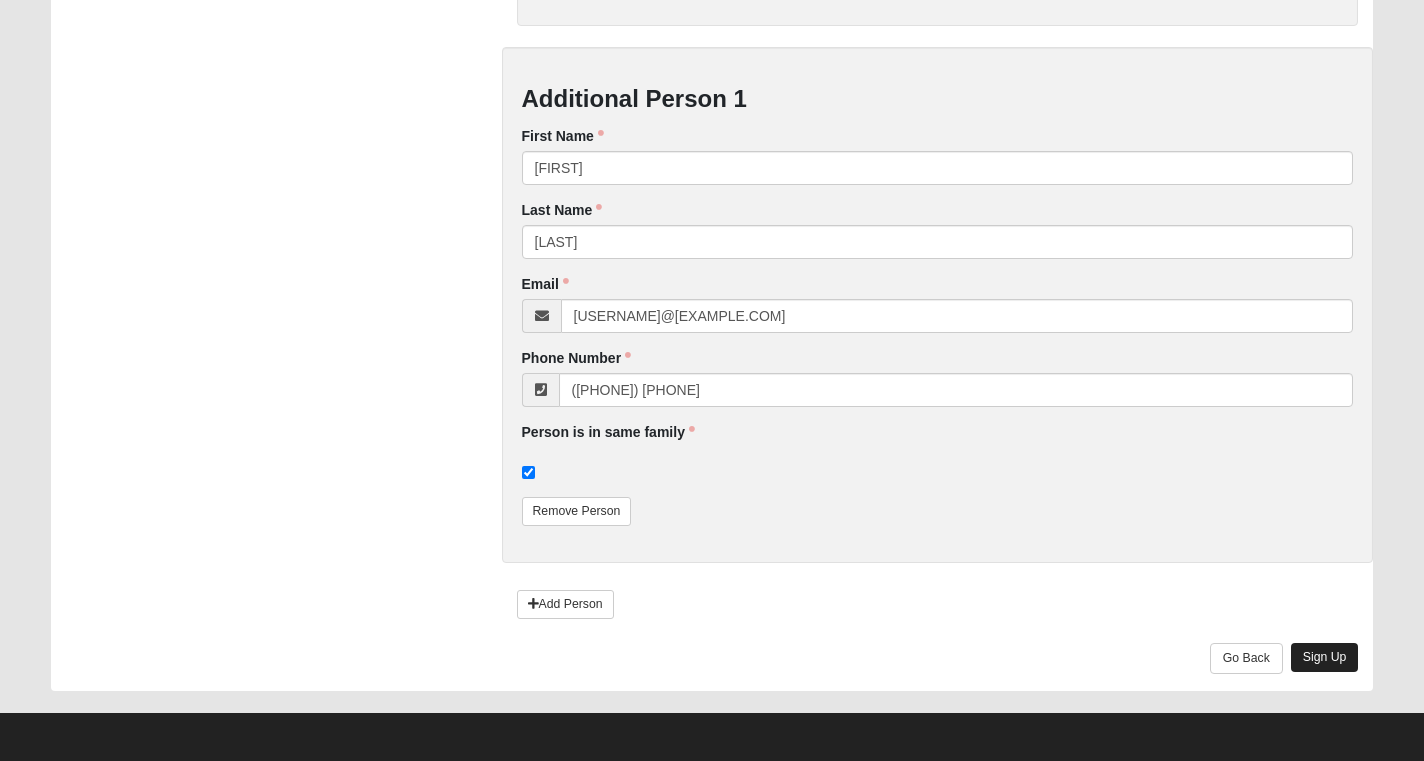 click on "Sign Up" at bounding box center (1325, 657) 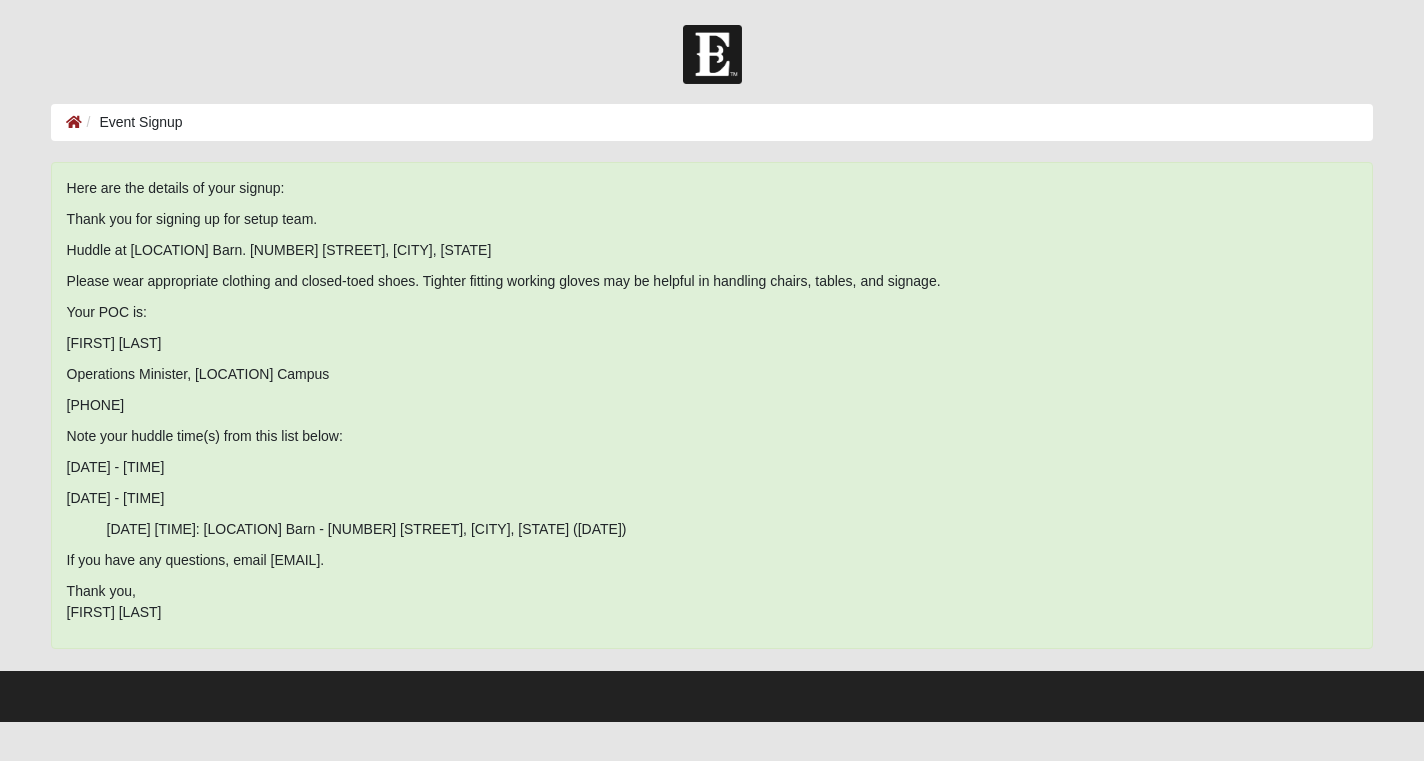 scroll, scrollTop: 0, scrollLeft: 0, axis: both 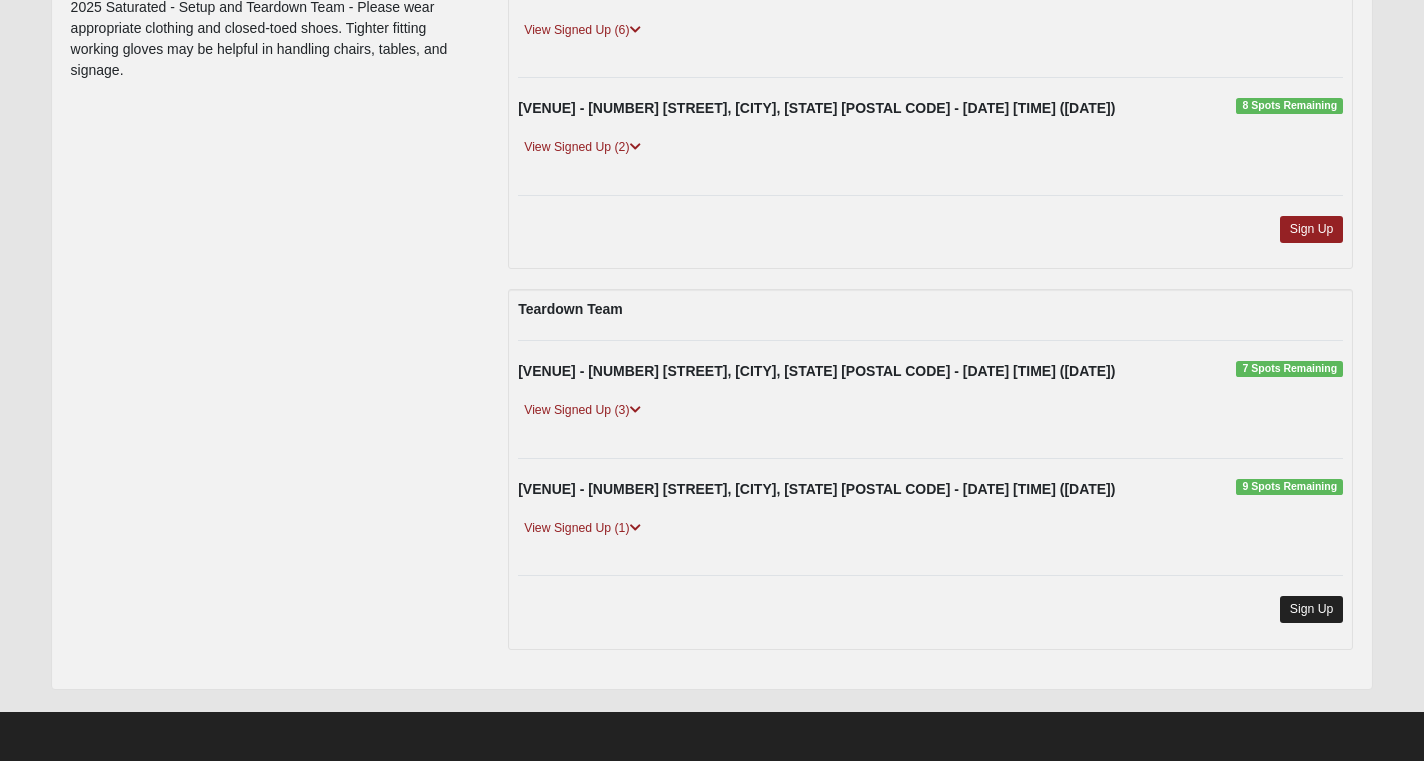 click on "Sign Up" at bounding box center [1312, 609] 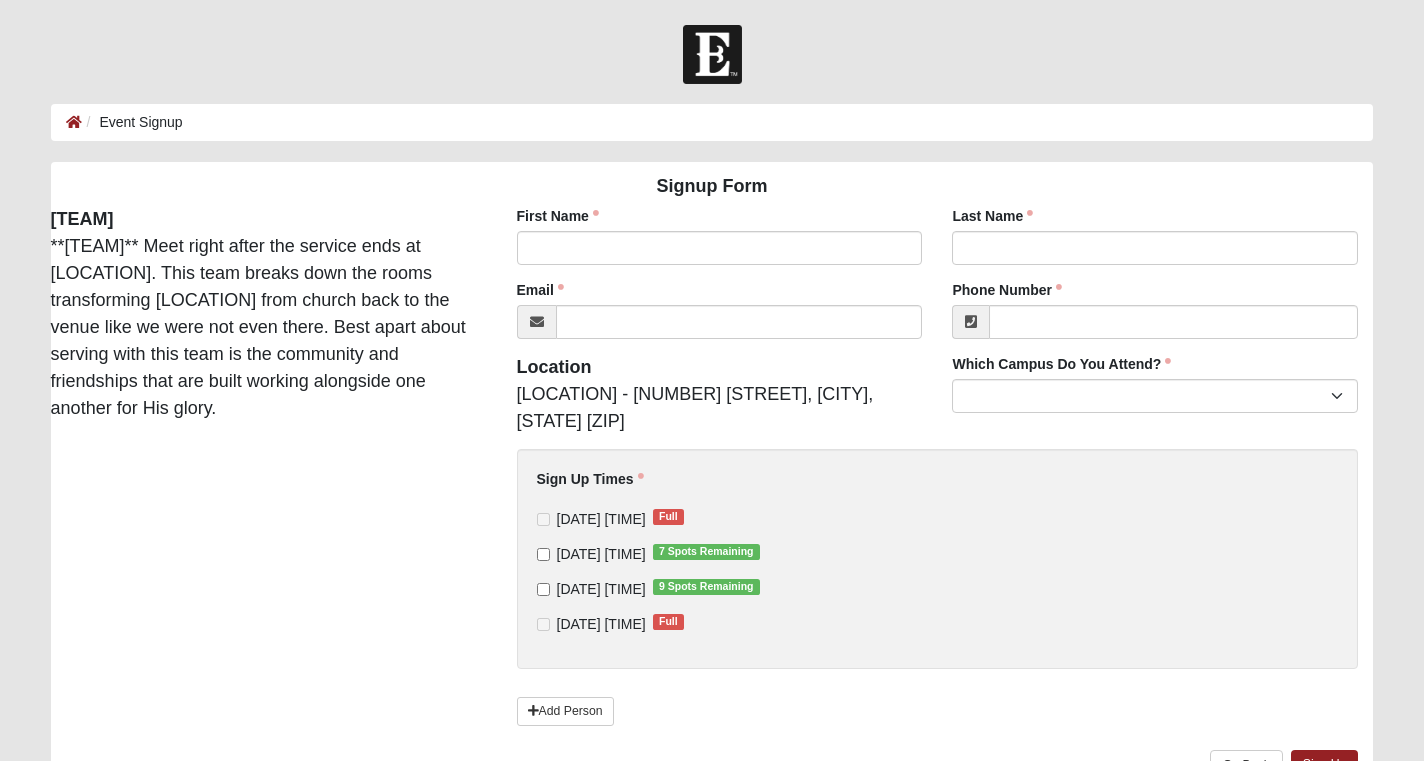scroll, scrollTop: 0, scrollLeft: 0, axis: both 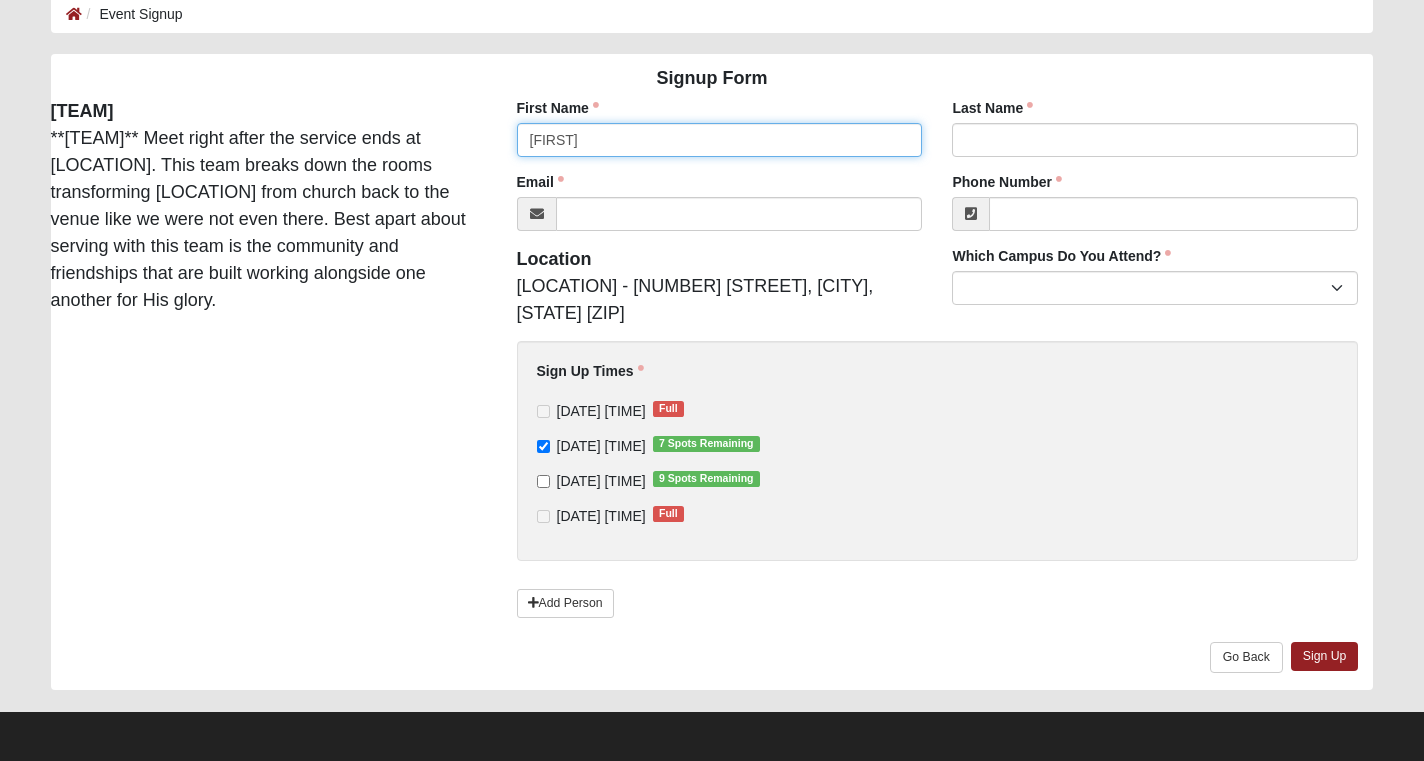type on "[FIRST]" 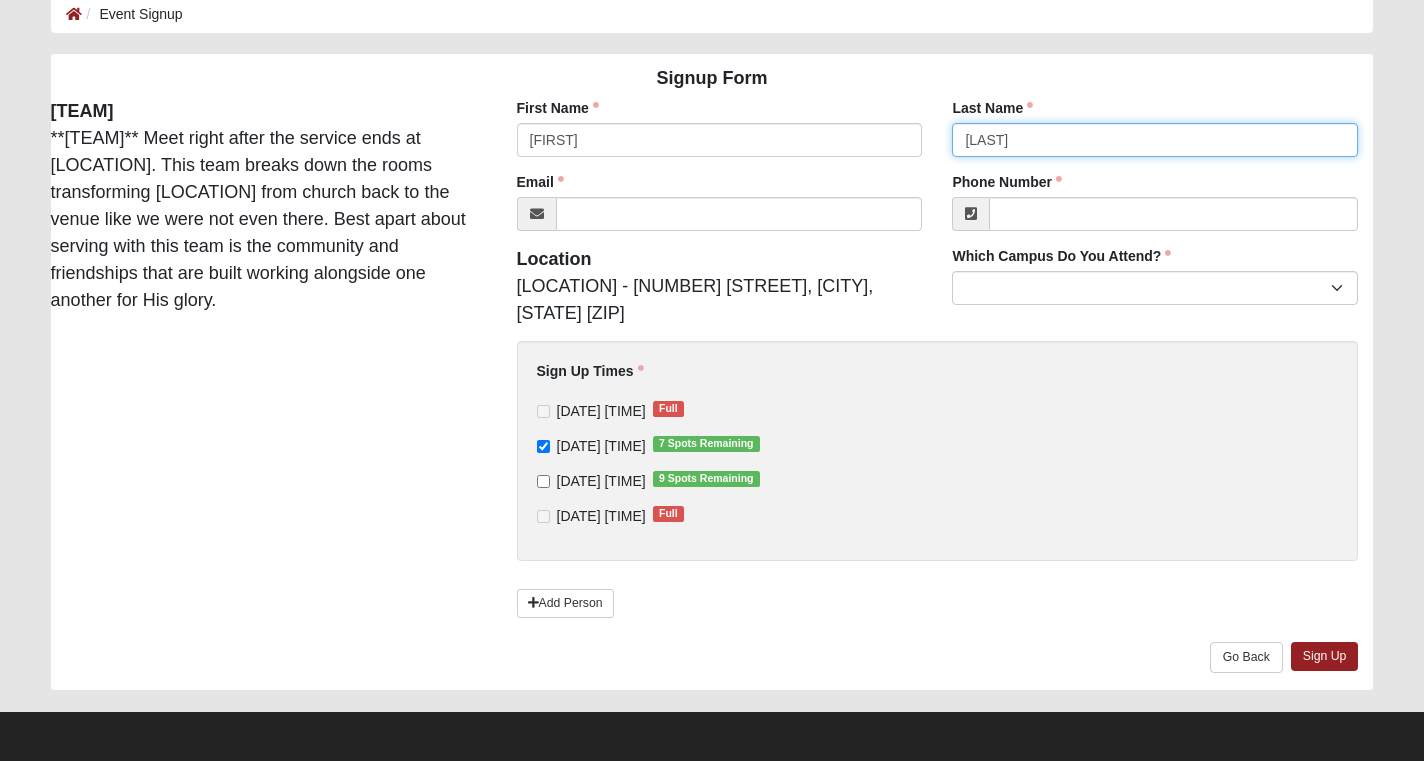 type on "[LAST]" 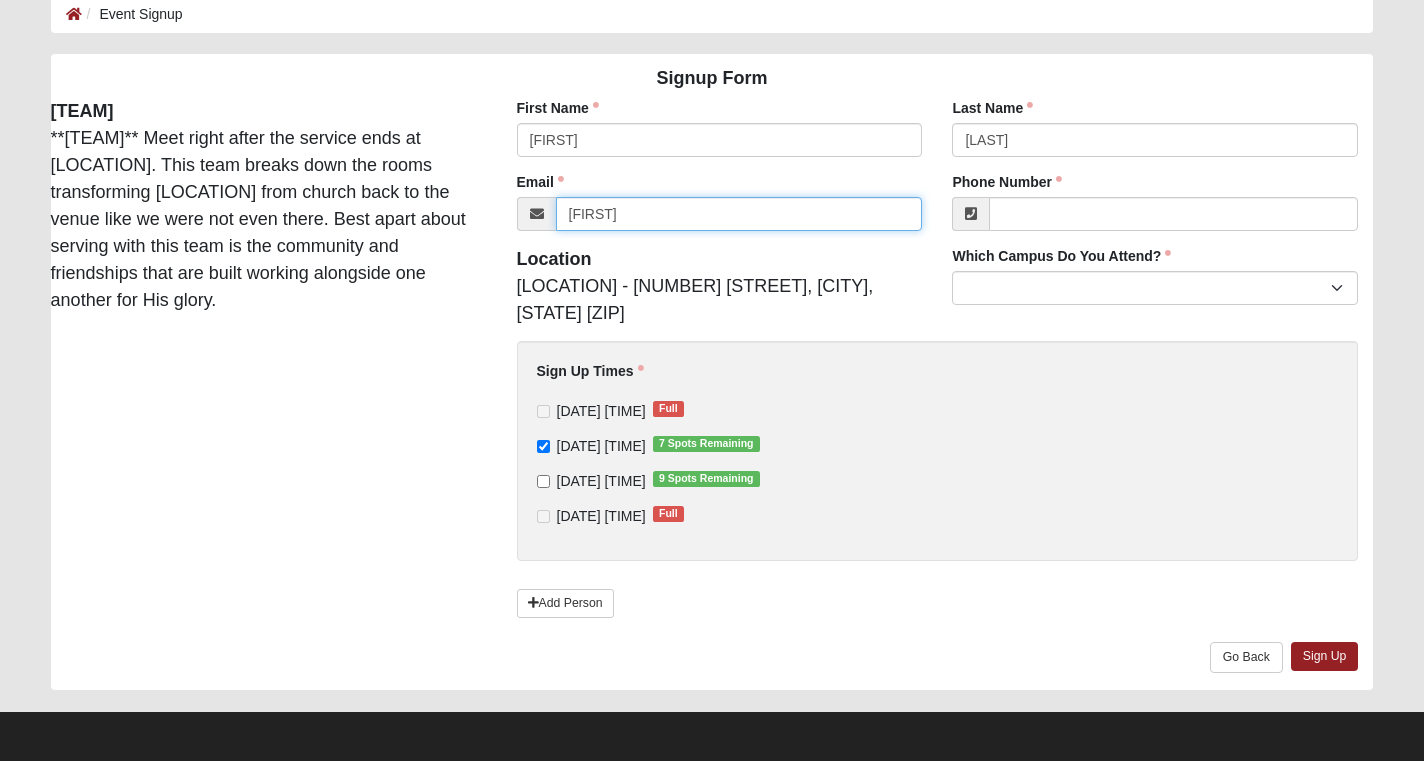 type on "[EMAIL]" 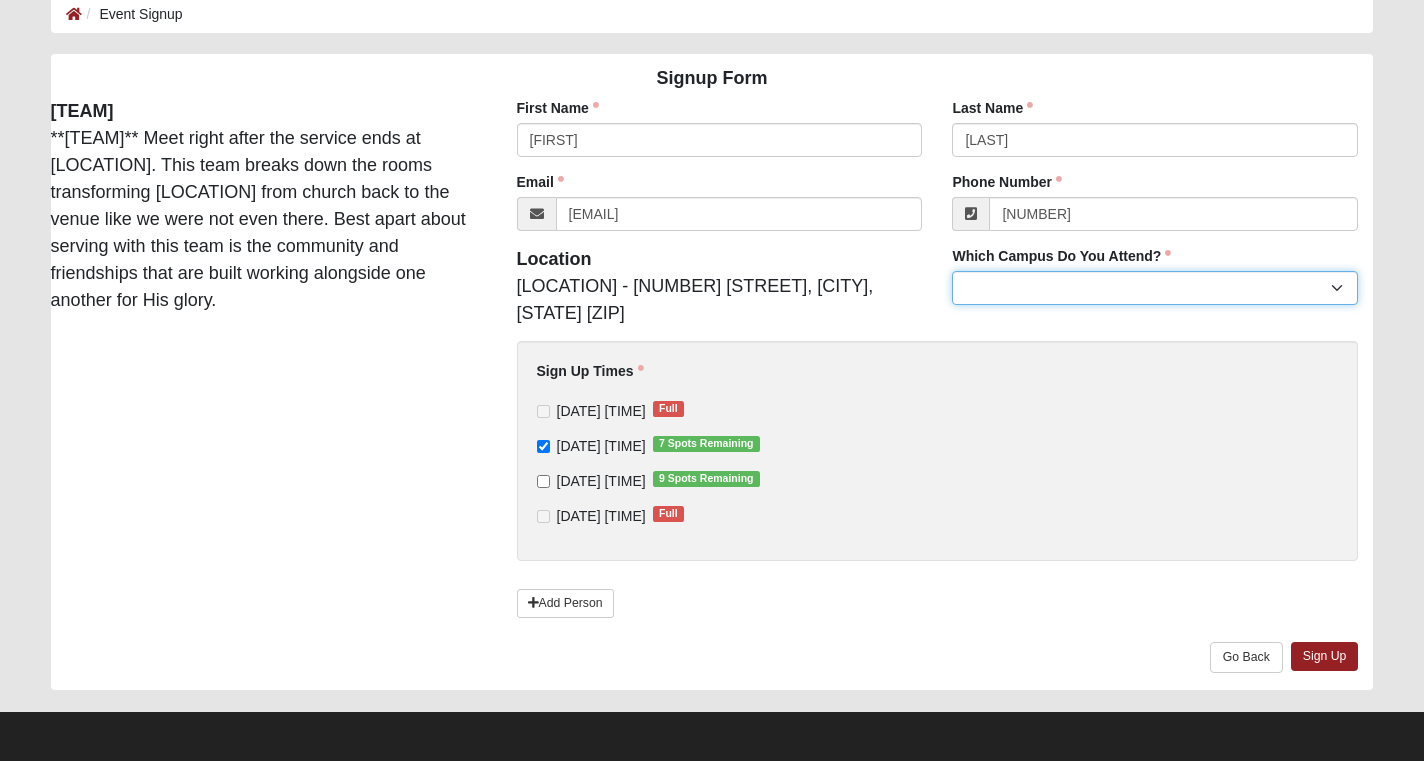 type on "[PHONE]" 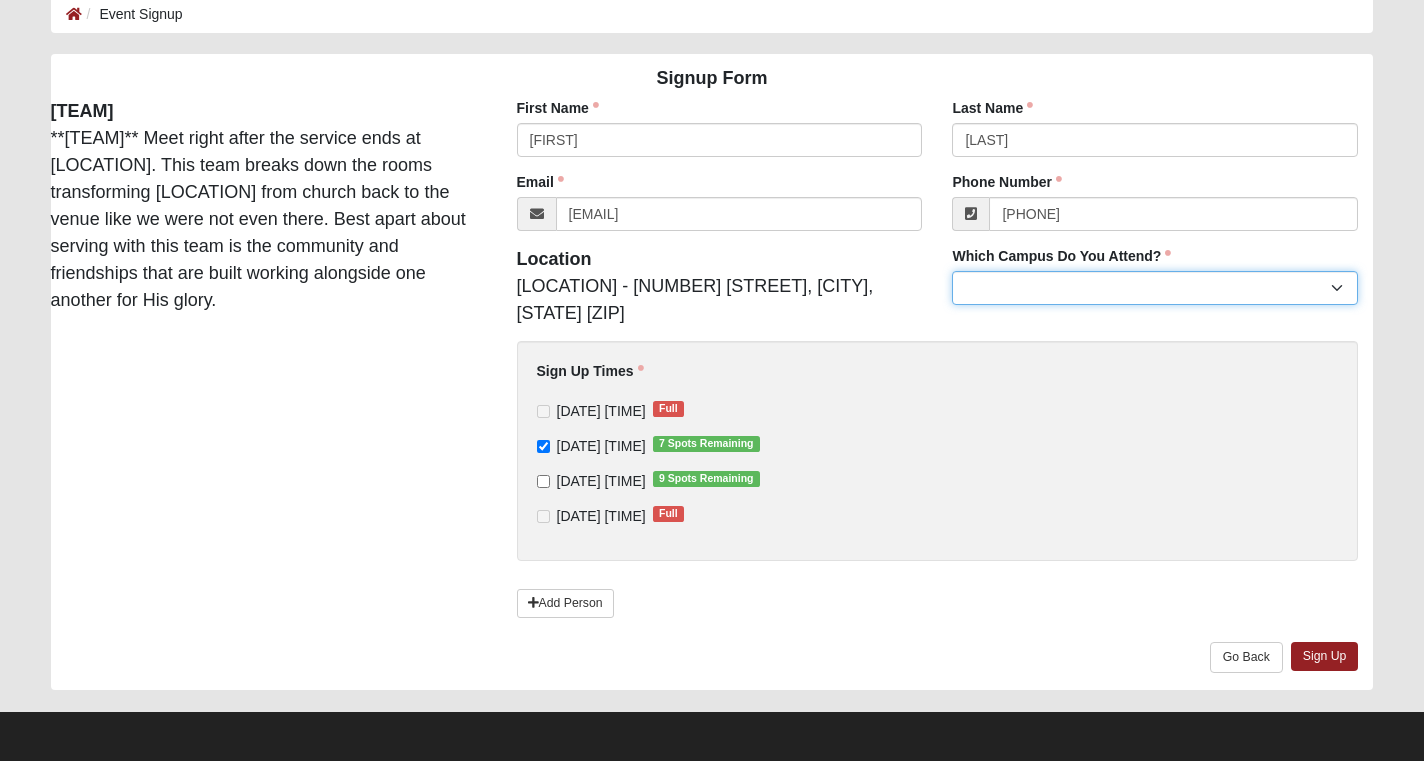 select on "[NUMBER]" 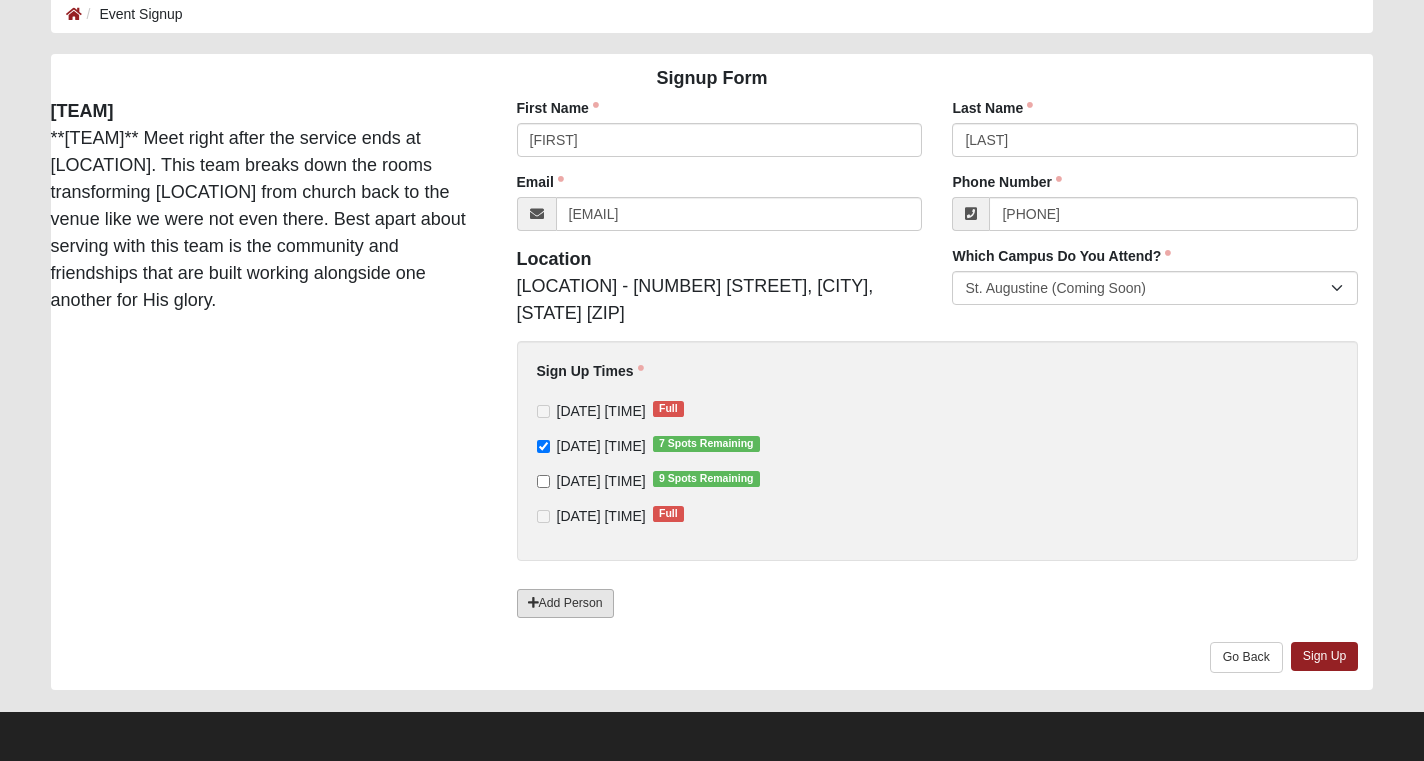 click on "Add Person" at bounding box center (565, 603) 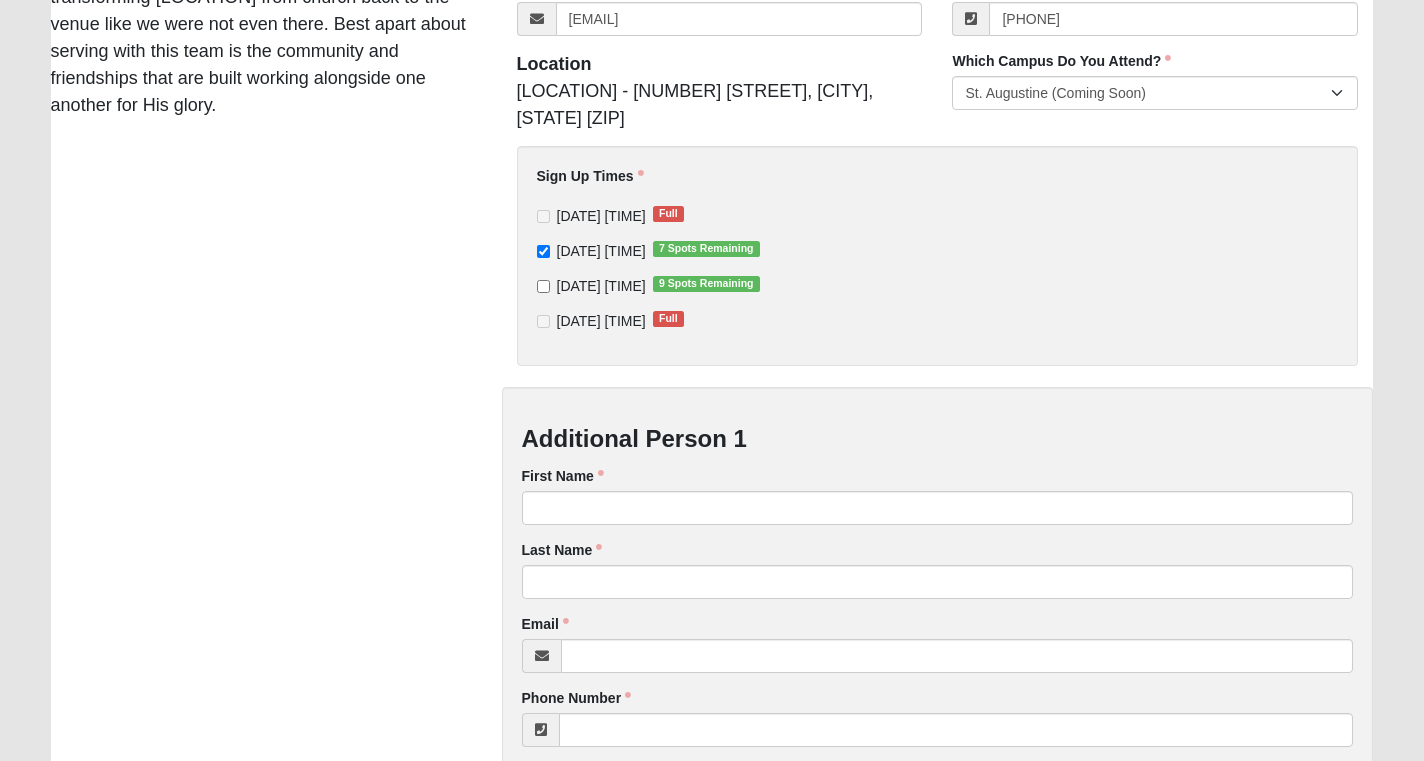 scroll, scrollTop: 326, scrollLeft: 0, axis: vertical 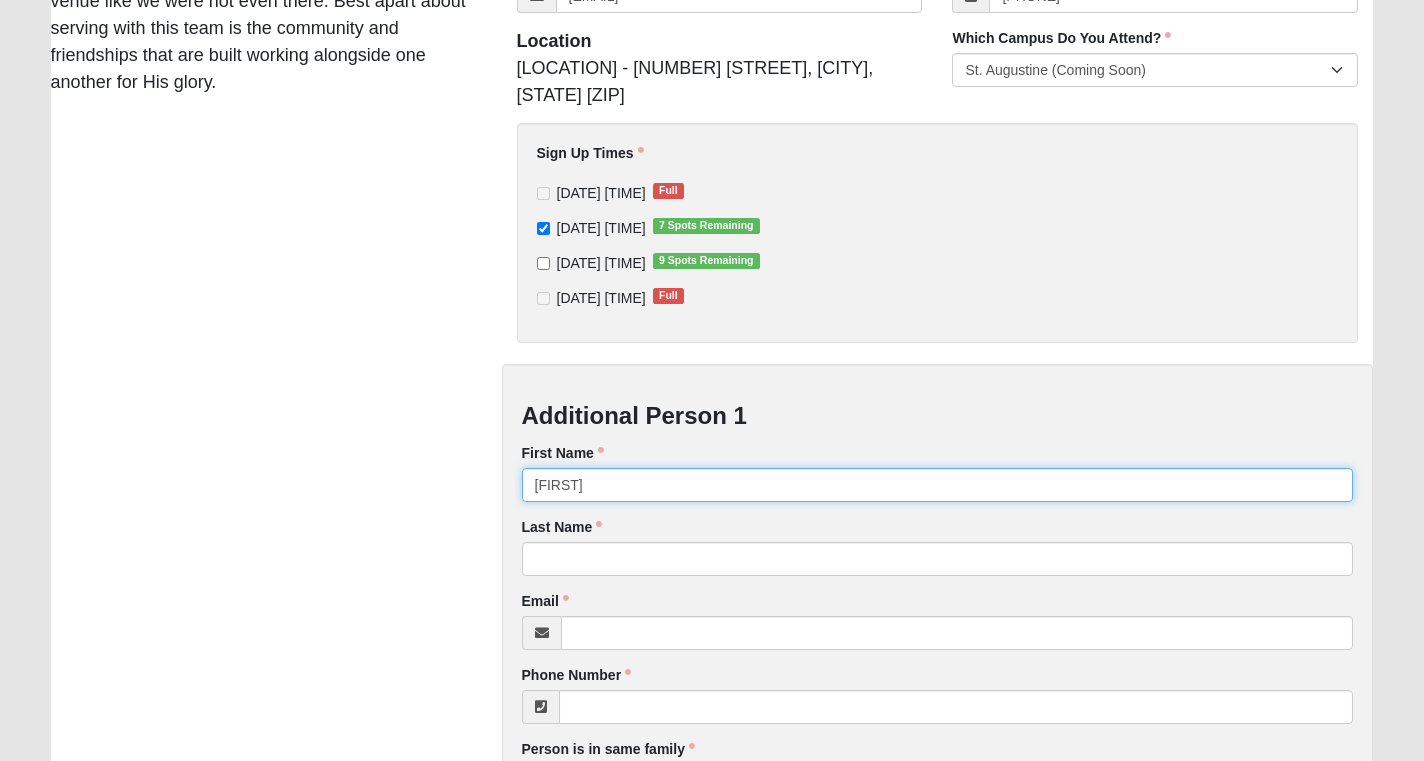 type on "[FIRST]" 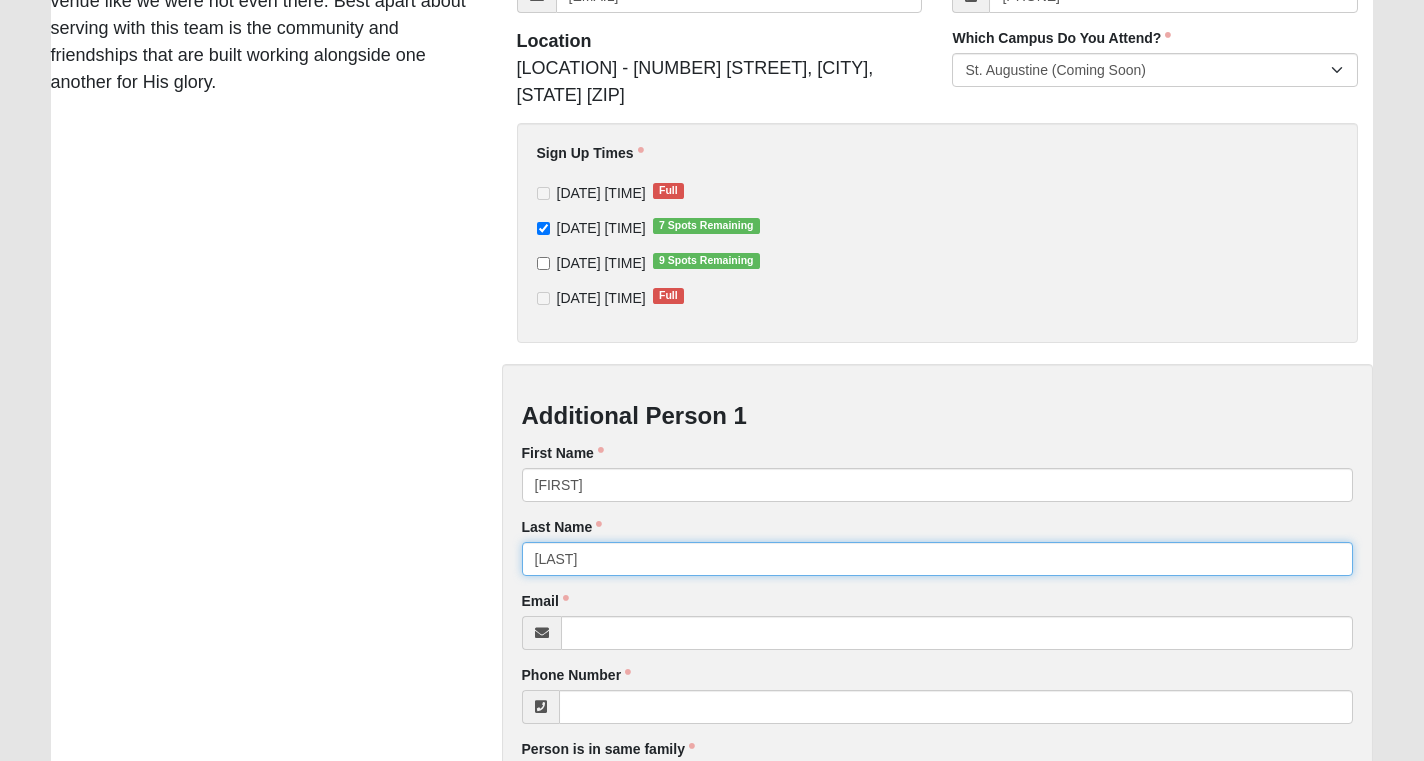 type on "[LAST]" 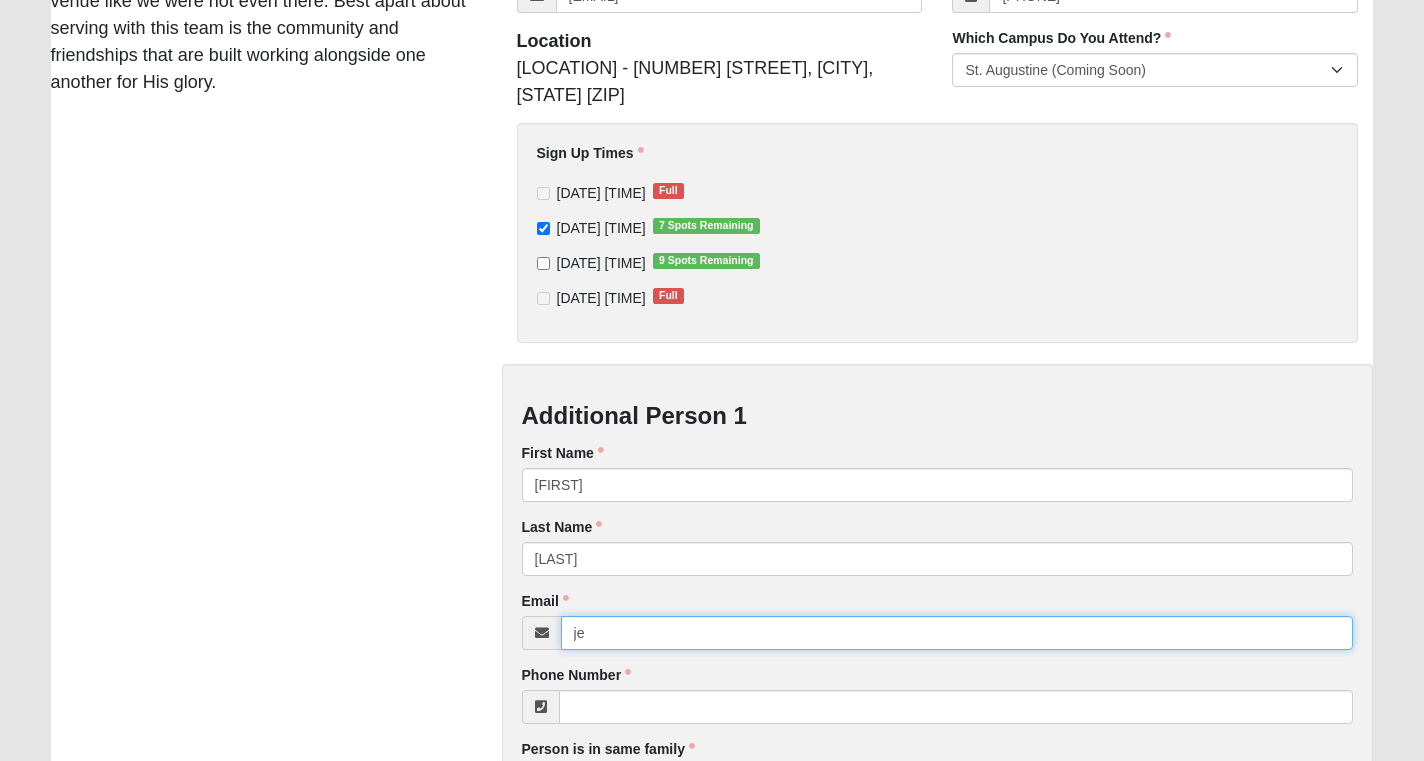 type on "j" 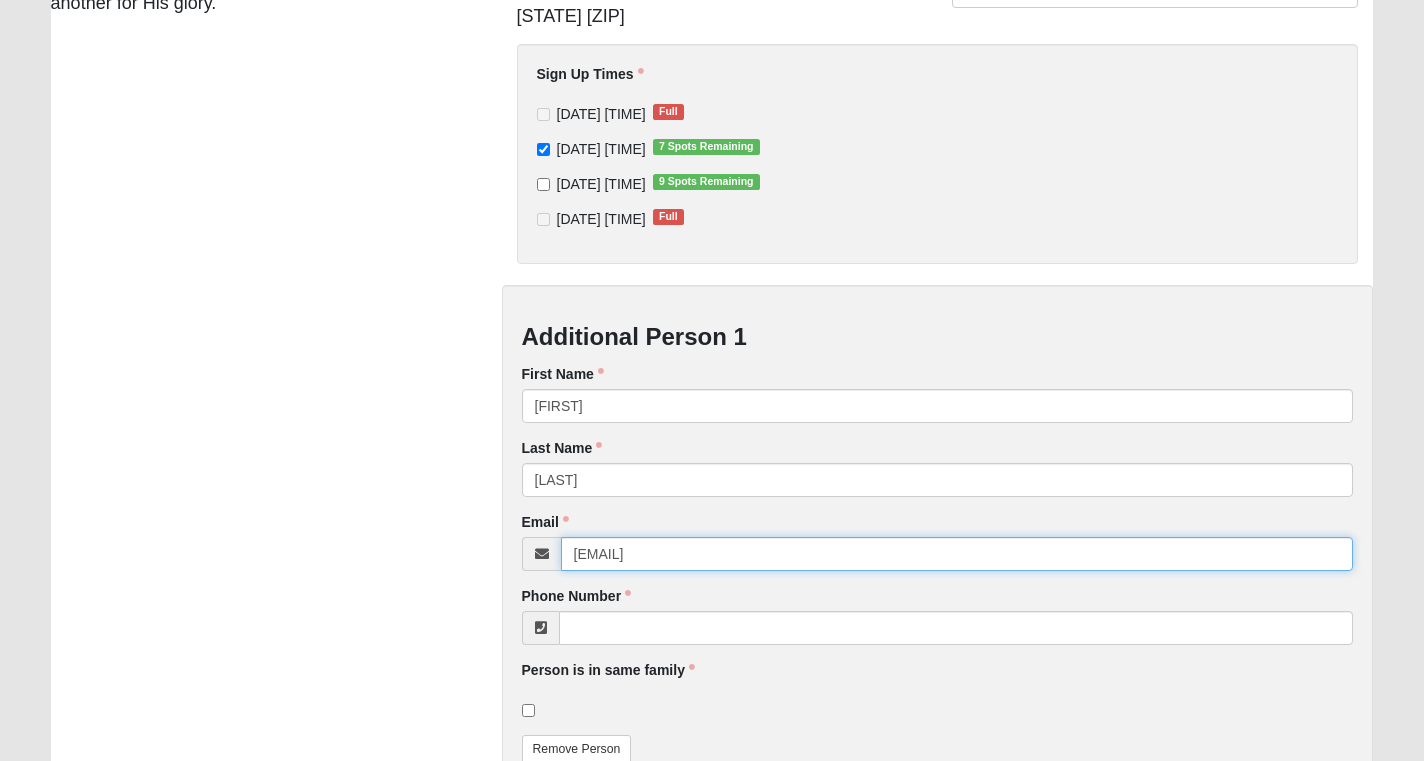 scroll, scrollTop: 407, scrollLeft: 0, axis: vertical 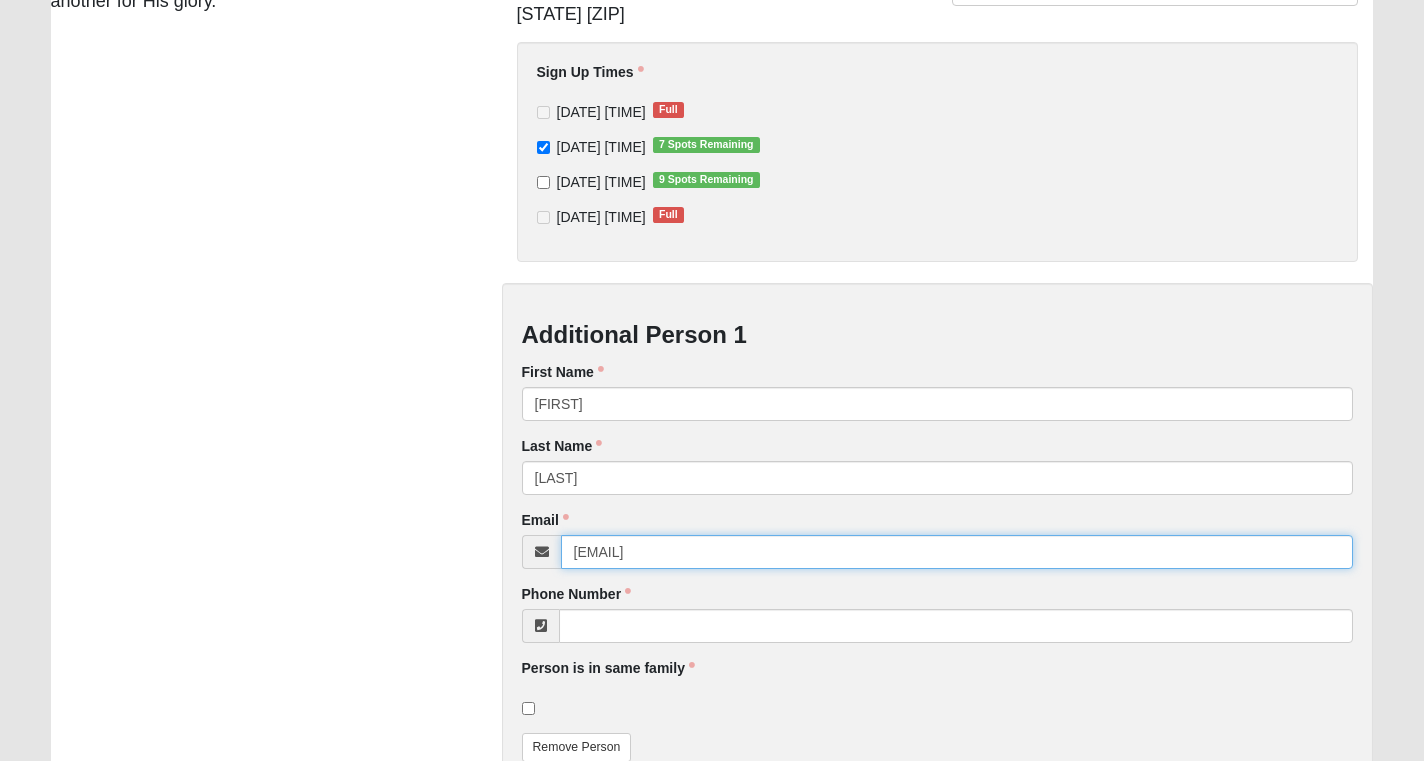 type on "[EMAIL]" 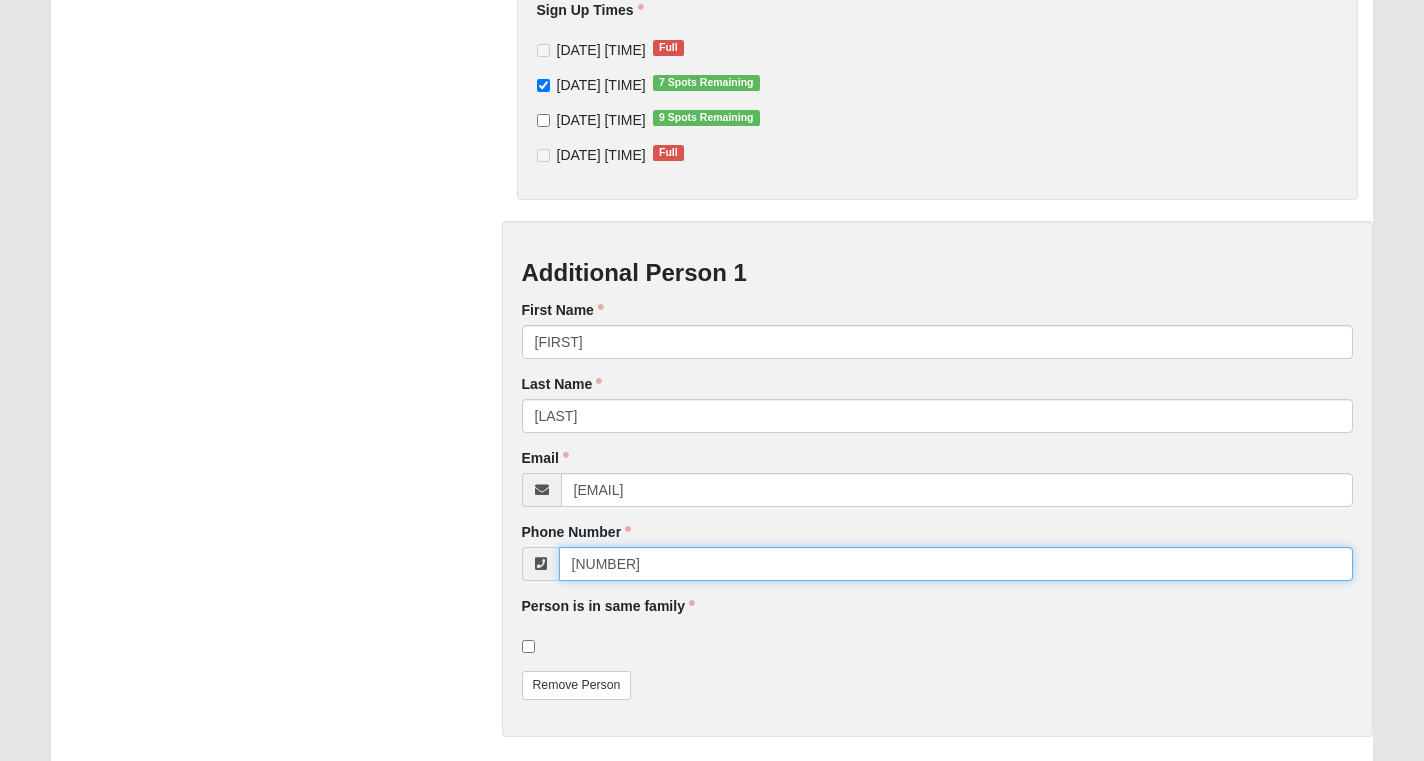 scroll, scrollTop: 471, scrollLeft: 0, axis: vertical 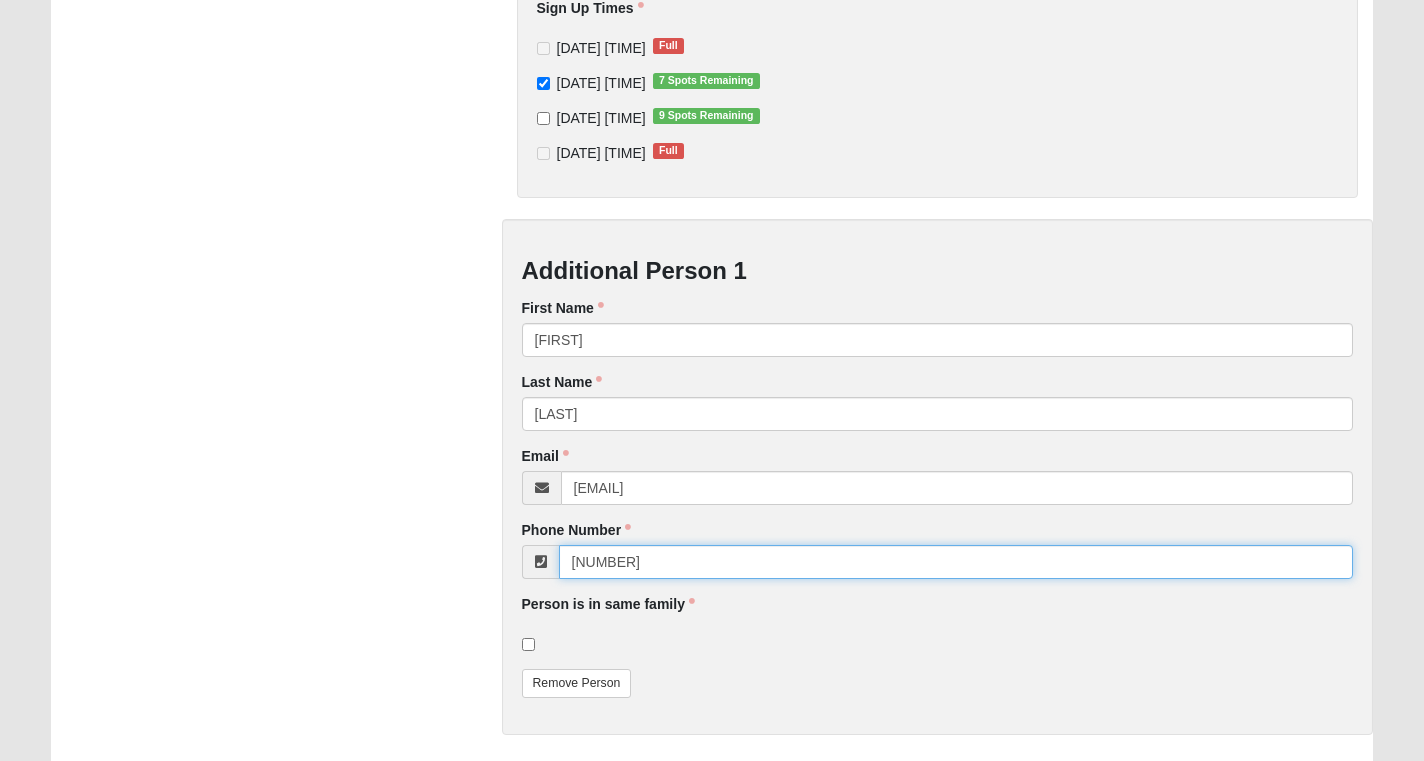 click on "[NUMBER]" at bounding box center [956, 562] 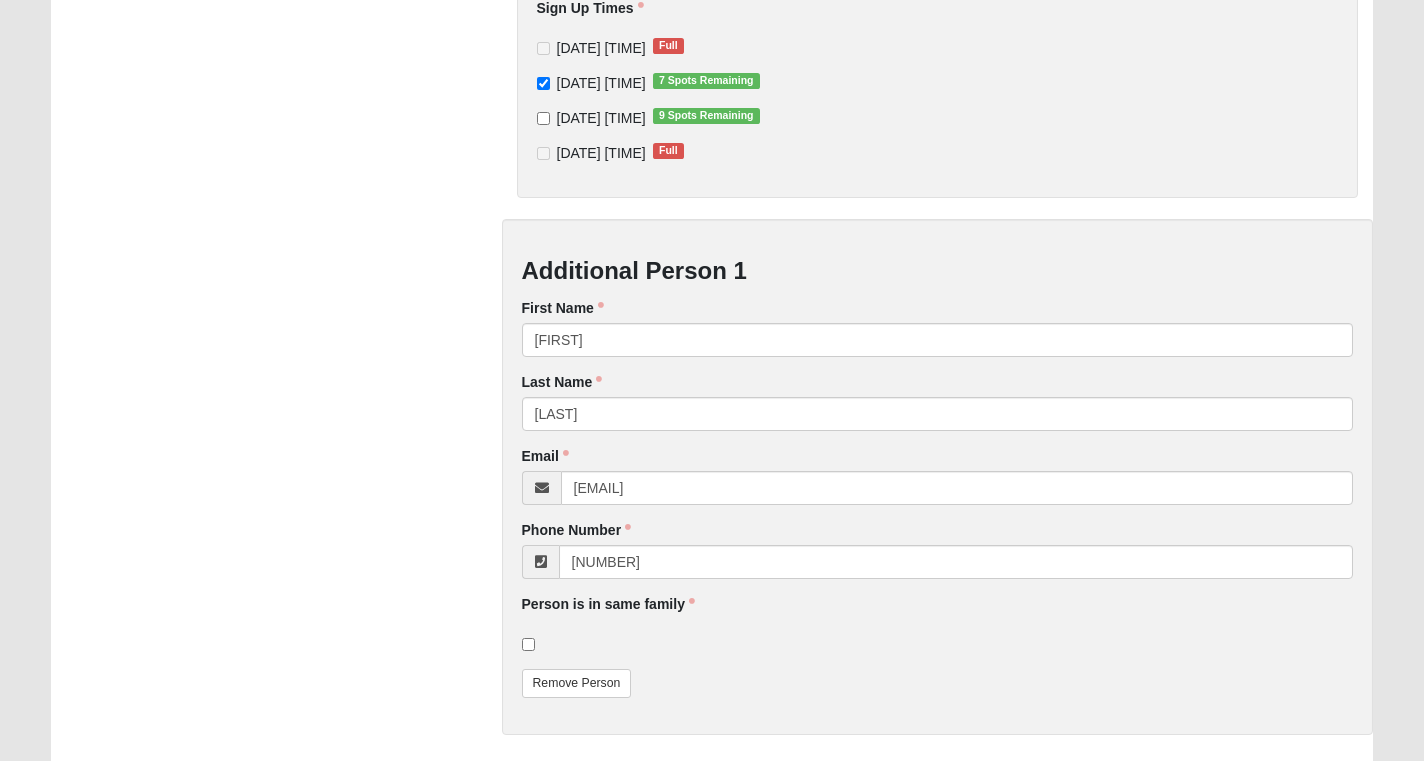 type on "[PHONE]" 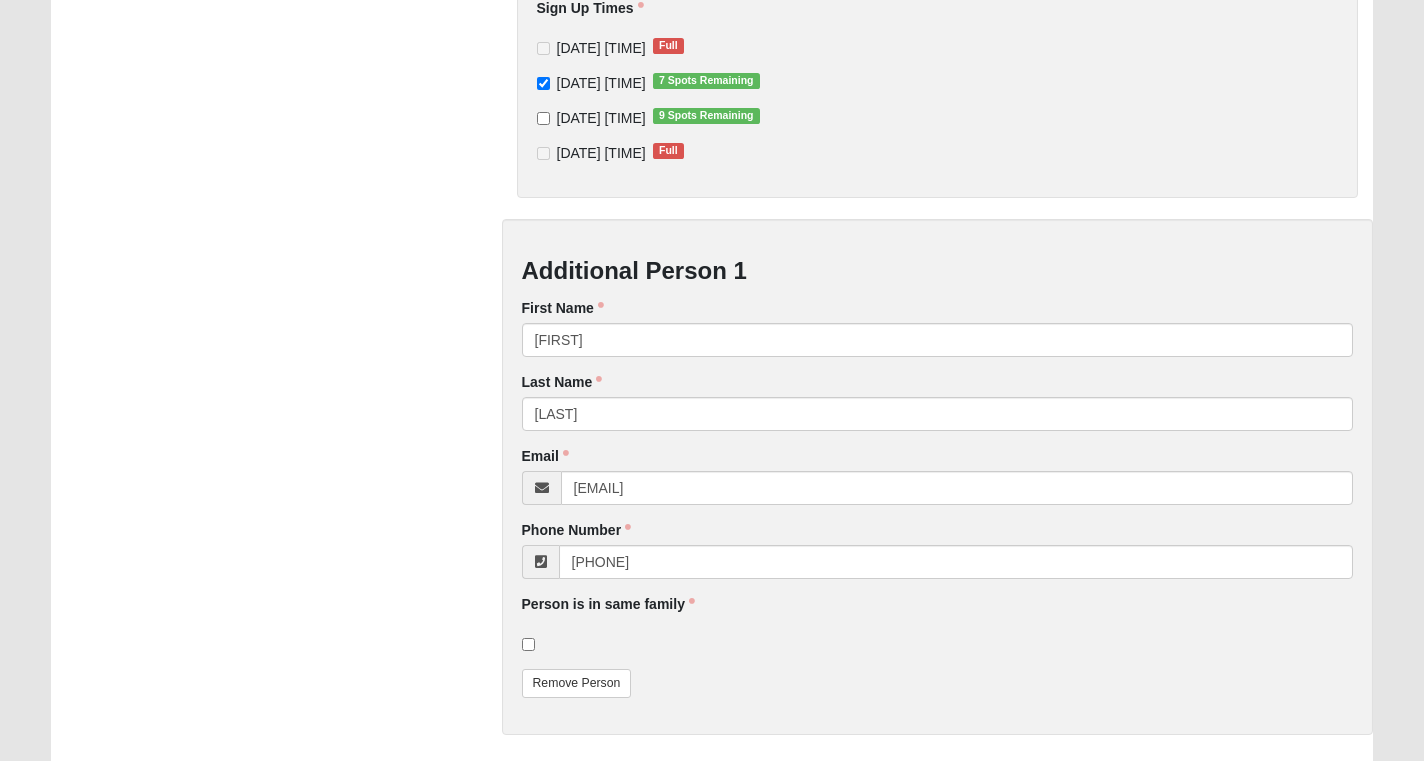 click at bounding box center (528, 644) 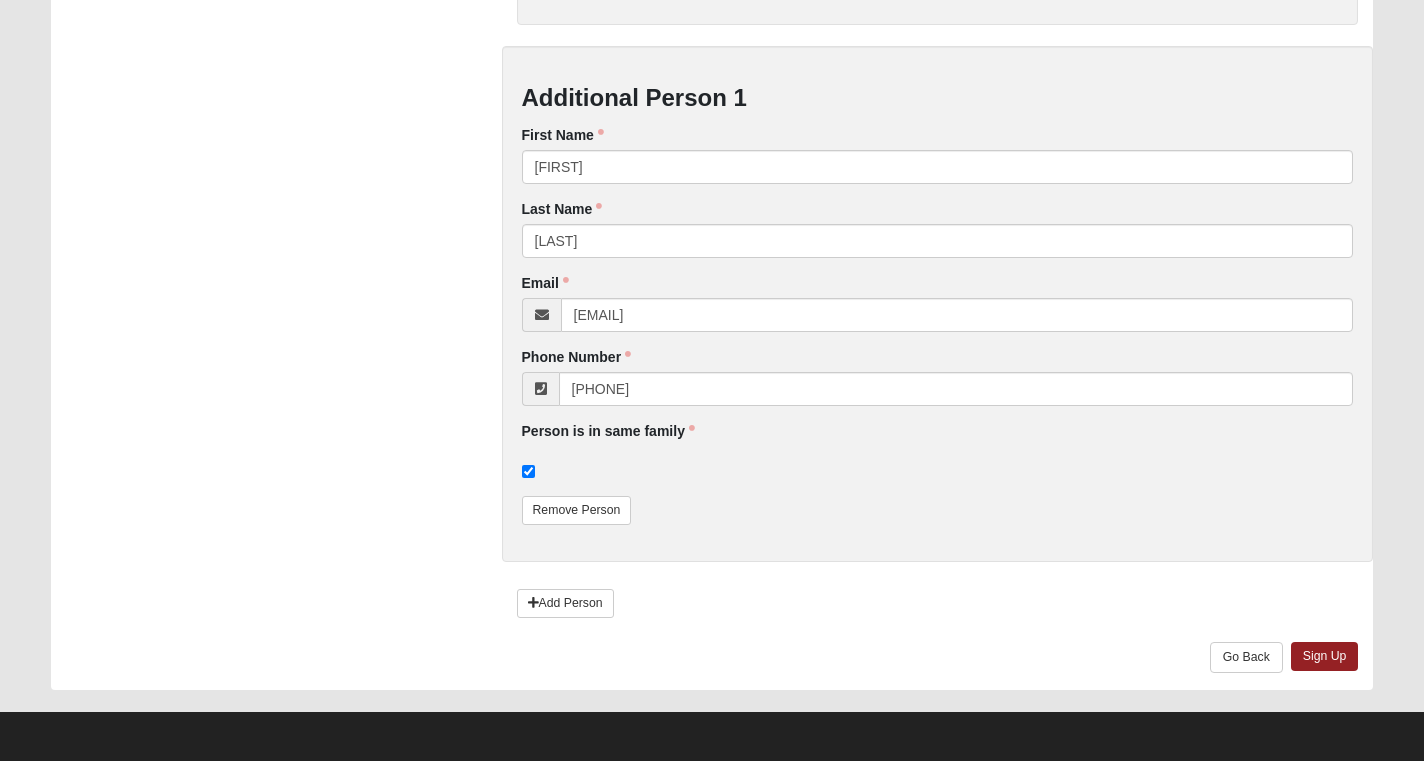 scroll, scrollTop: 643, scrollLeft: 0, axis: vertical 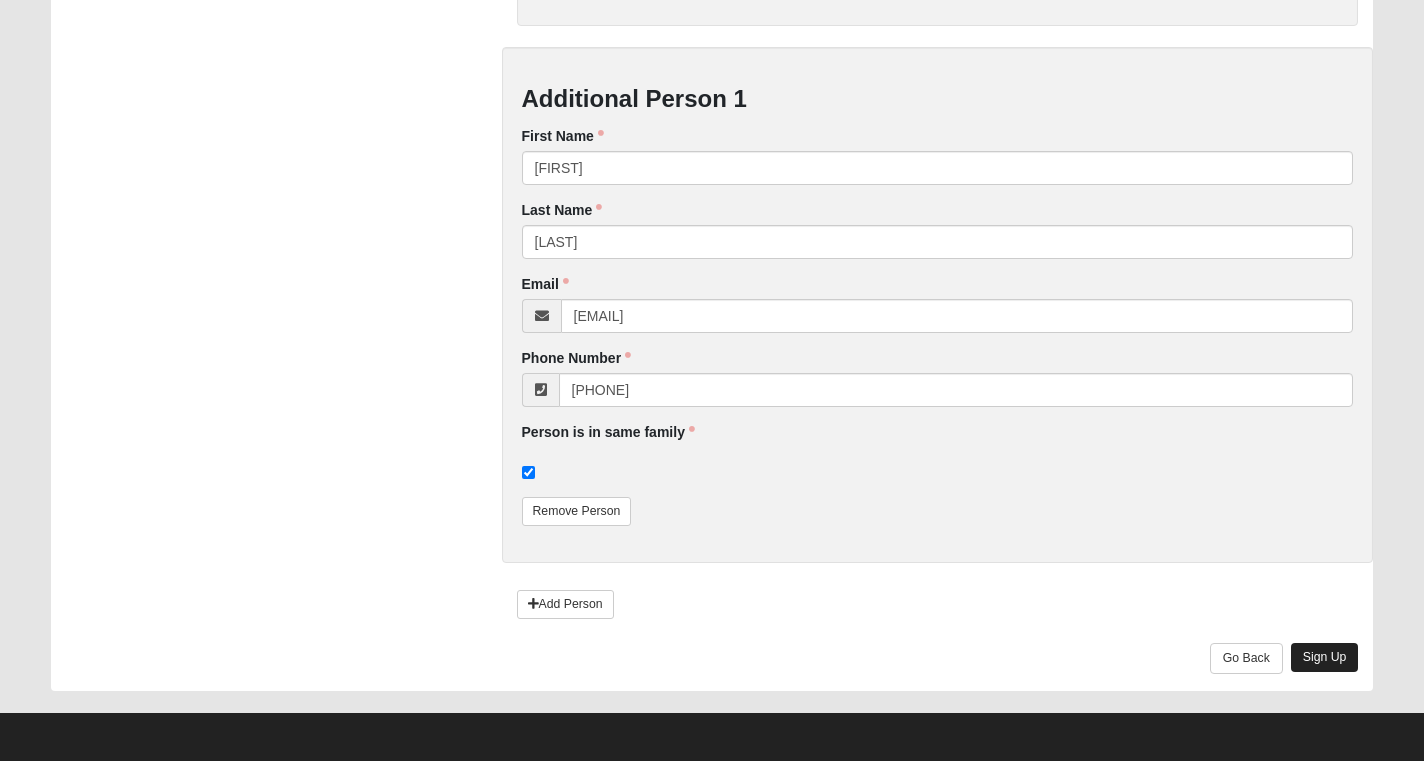 click on "Sign Up" at bounding box center (1325, 657) 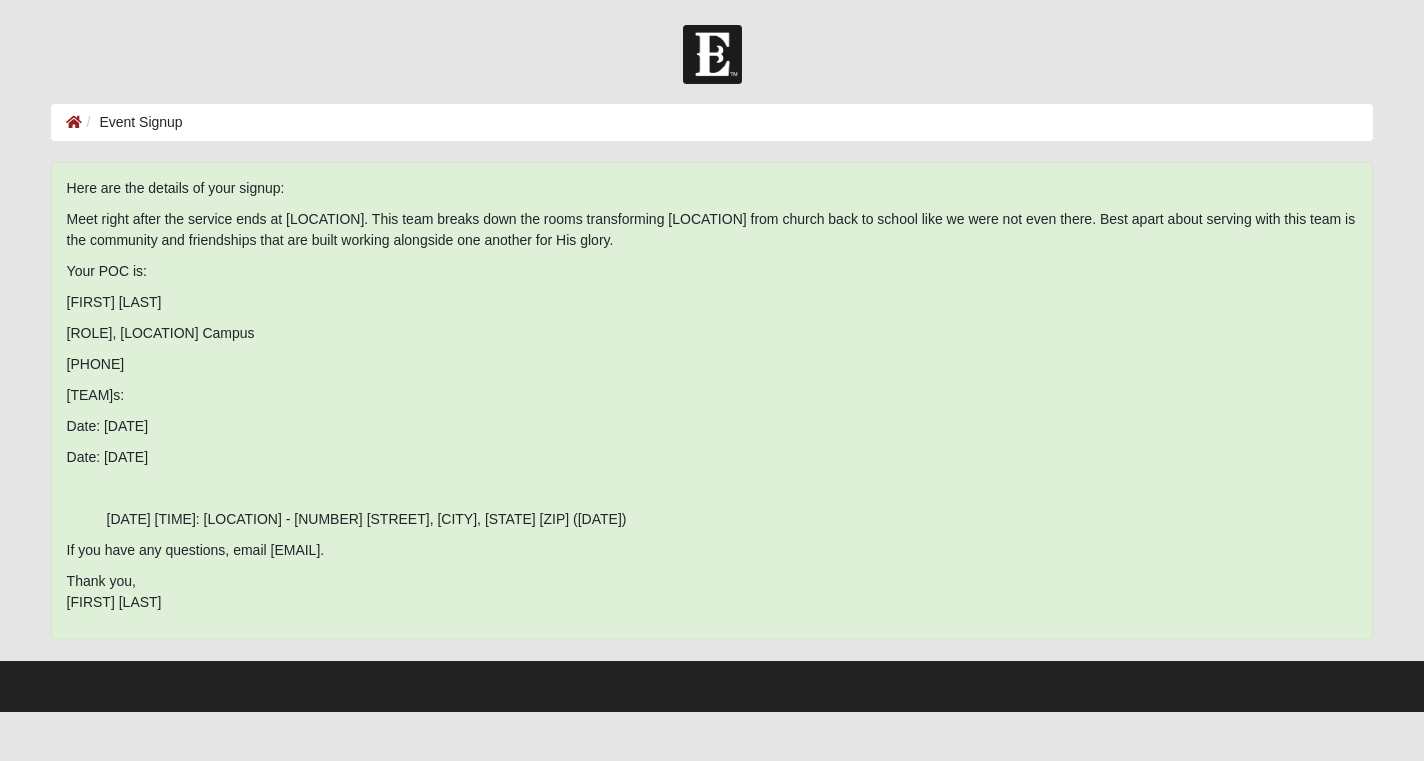 scroll, scrollTop: 0, scrollLeft: 0, axis: both 